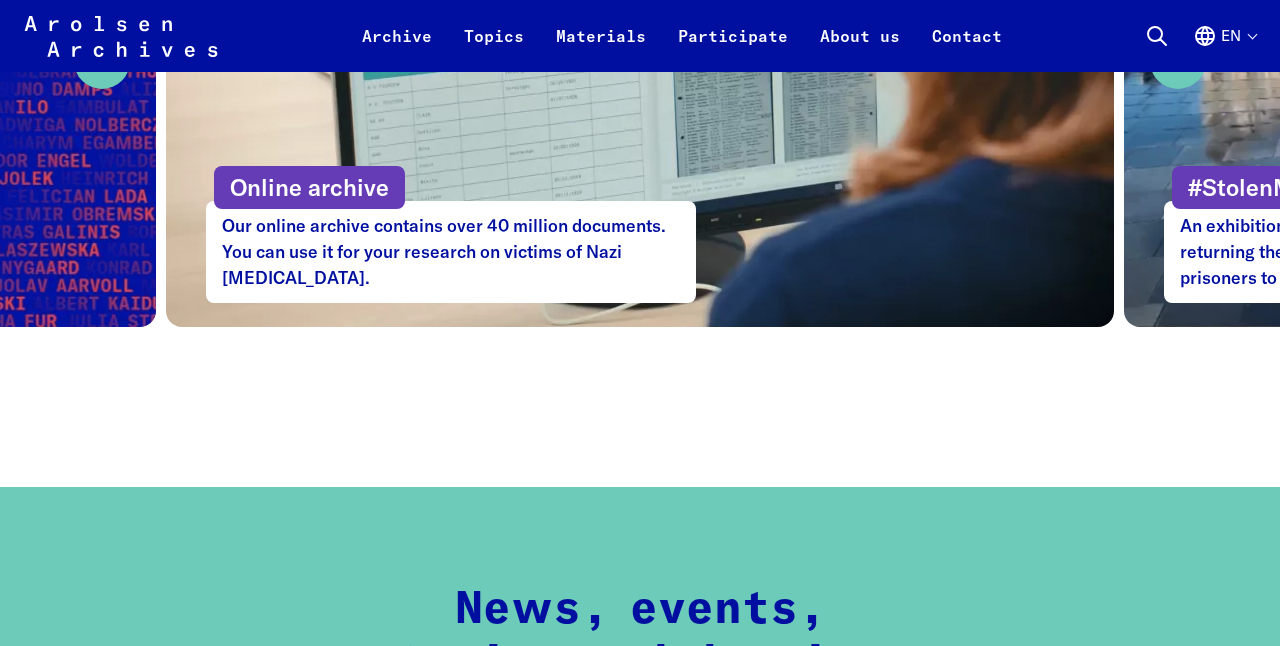 scroll, scrollTop: 1306, scrollLeft: 0, axis: vertical 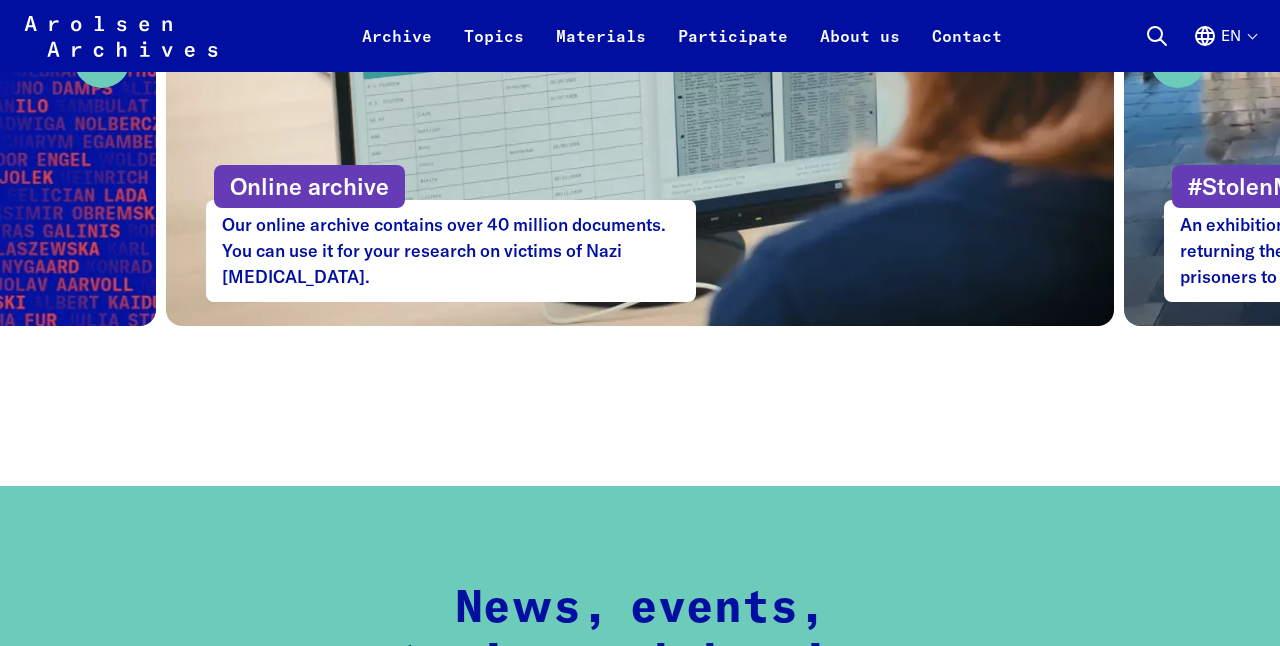 click on "Online archive" at bounding box center [309, 186] 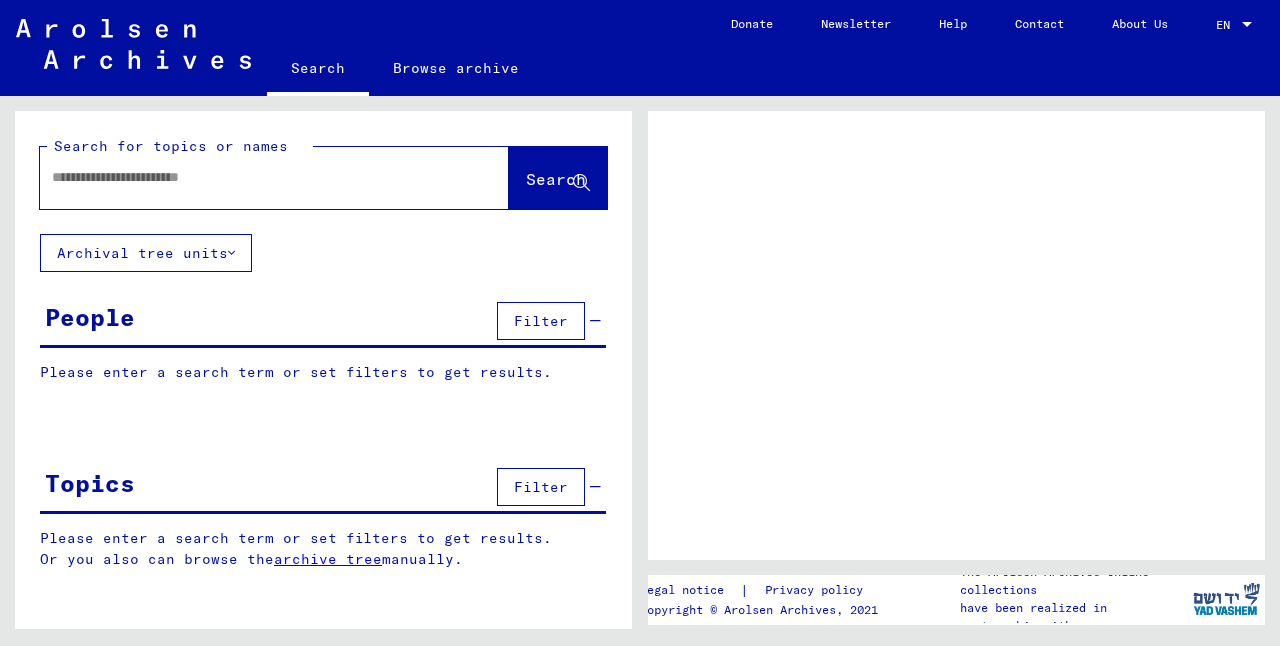 scroll, scrollTop: 0, scrollLeft: 0, axis: both 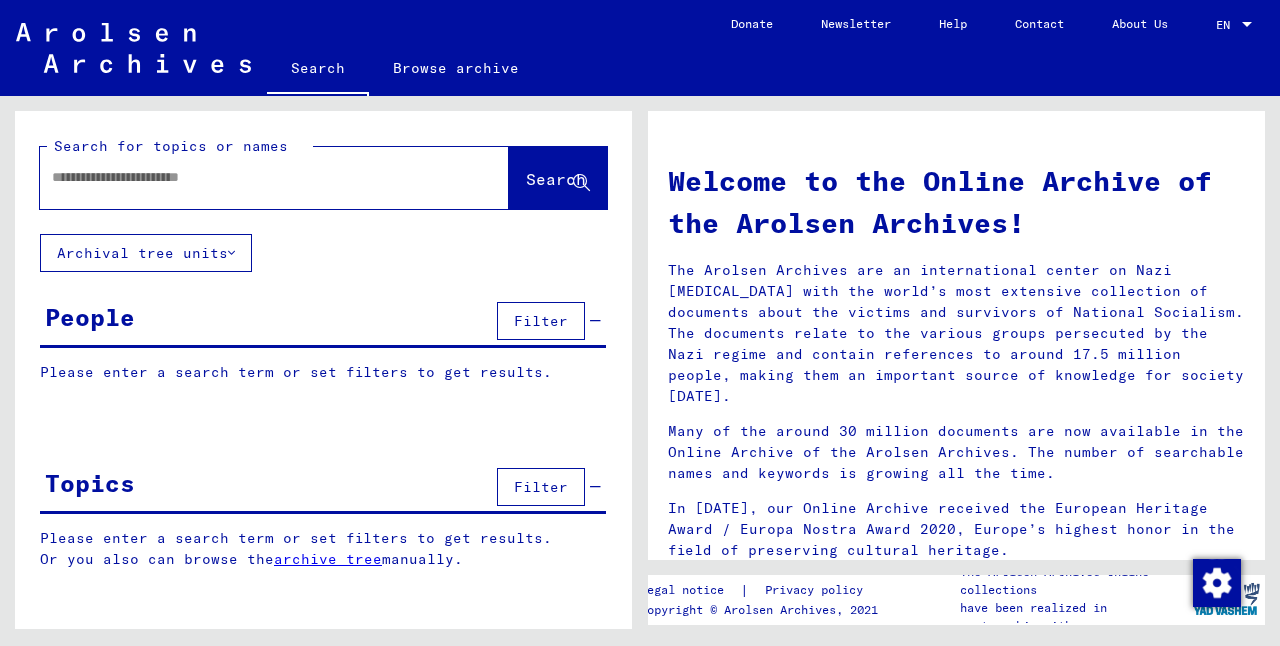 click at bounding box center (250, 177) 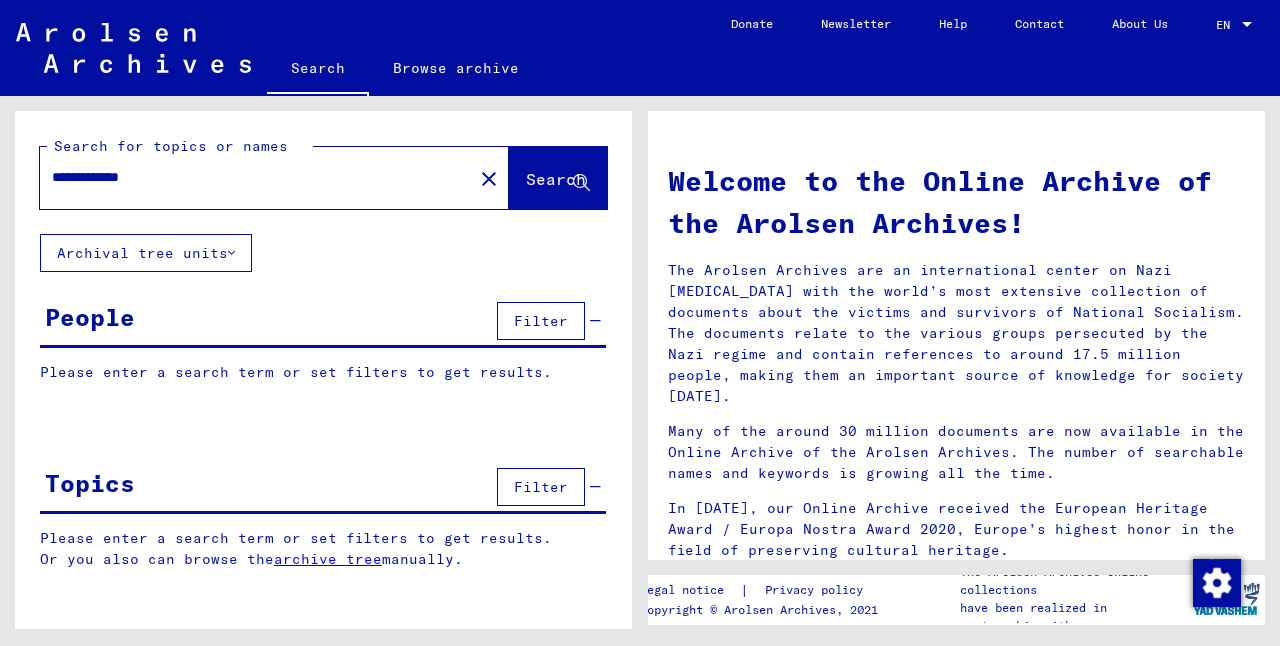type on "**********" 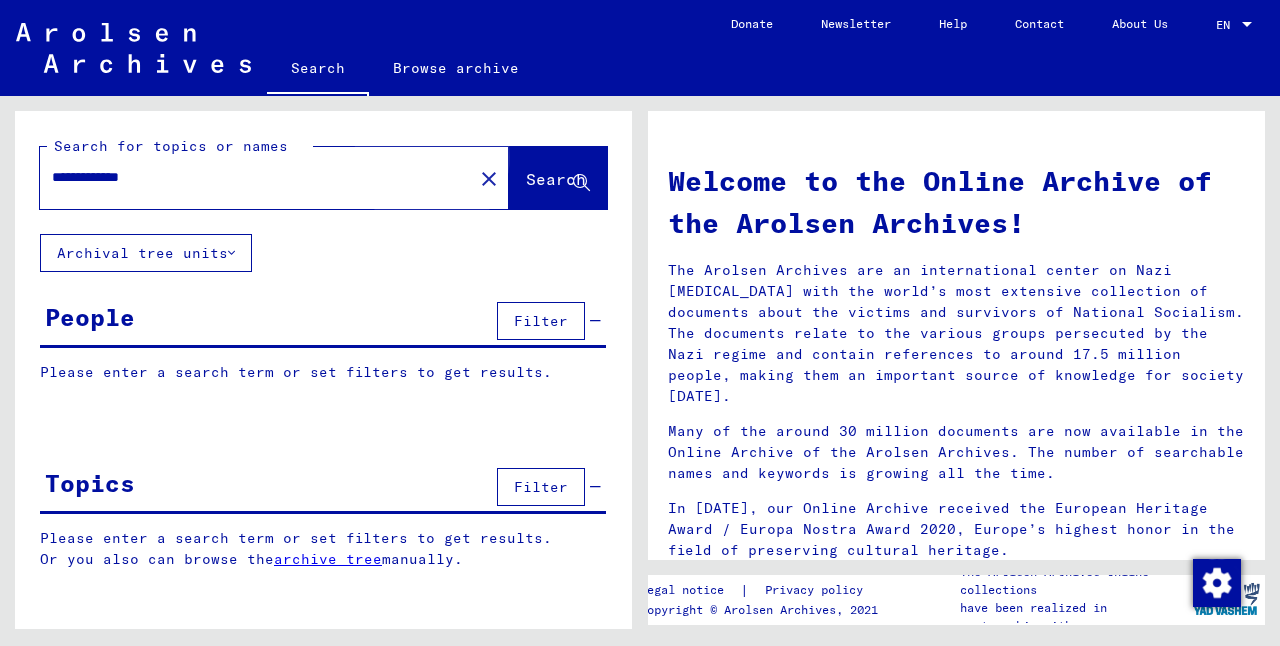 click on "Search" 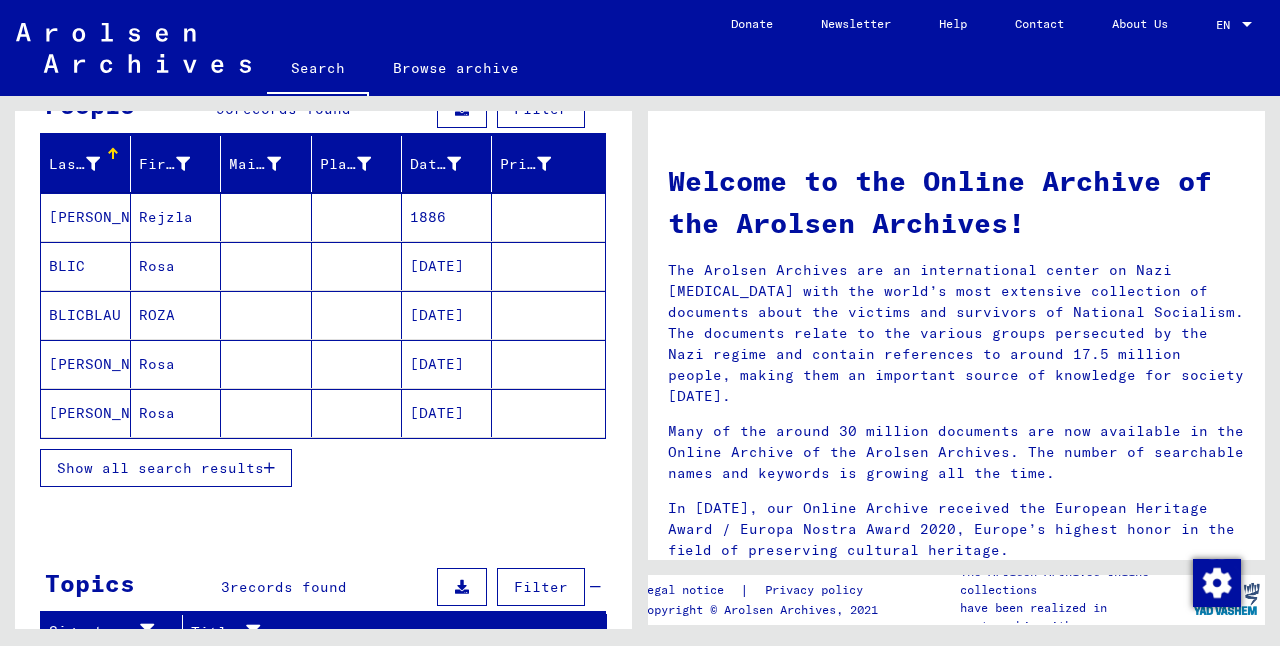 scroll, scrollTop: 218, scrollLeft: 0, axis: vertical 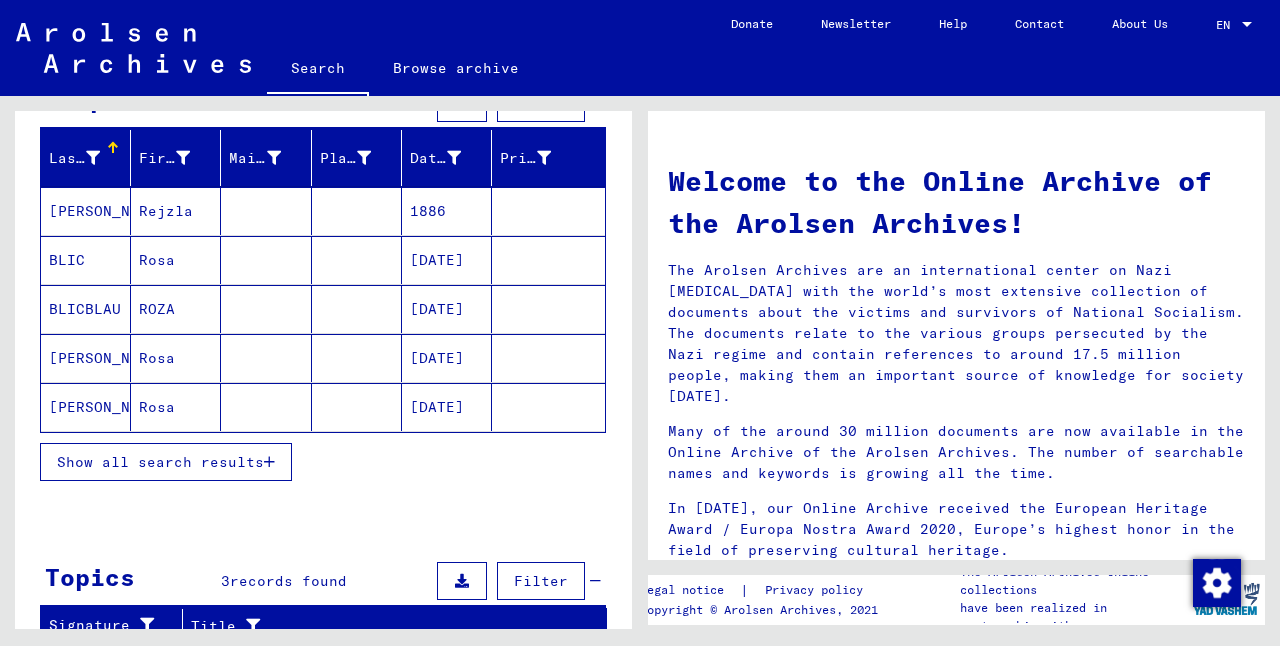 click on "Show all search results" at bounding box center (160, 462) 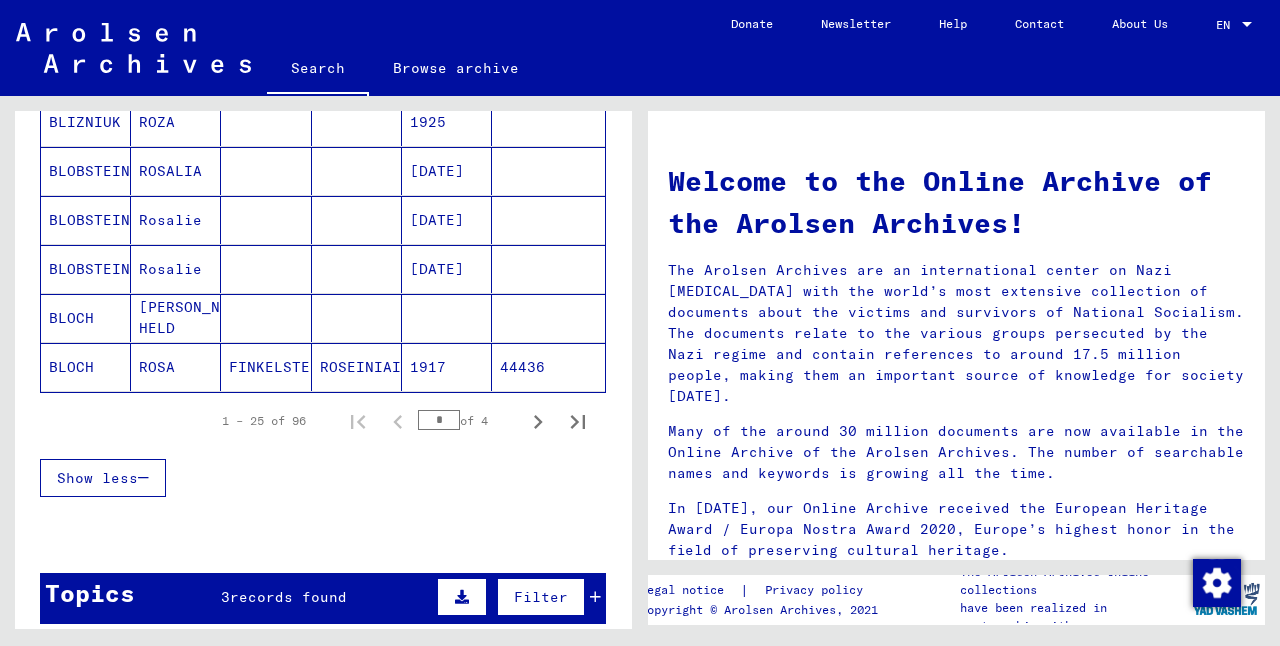 scroll, scrollTop: 1233, scrollLeft: 0, axis: vertical 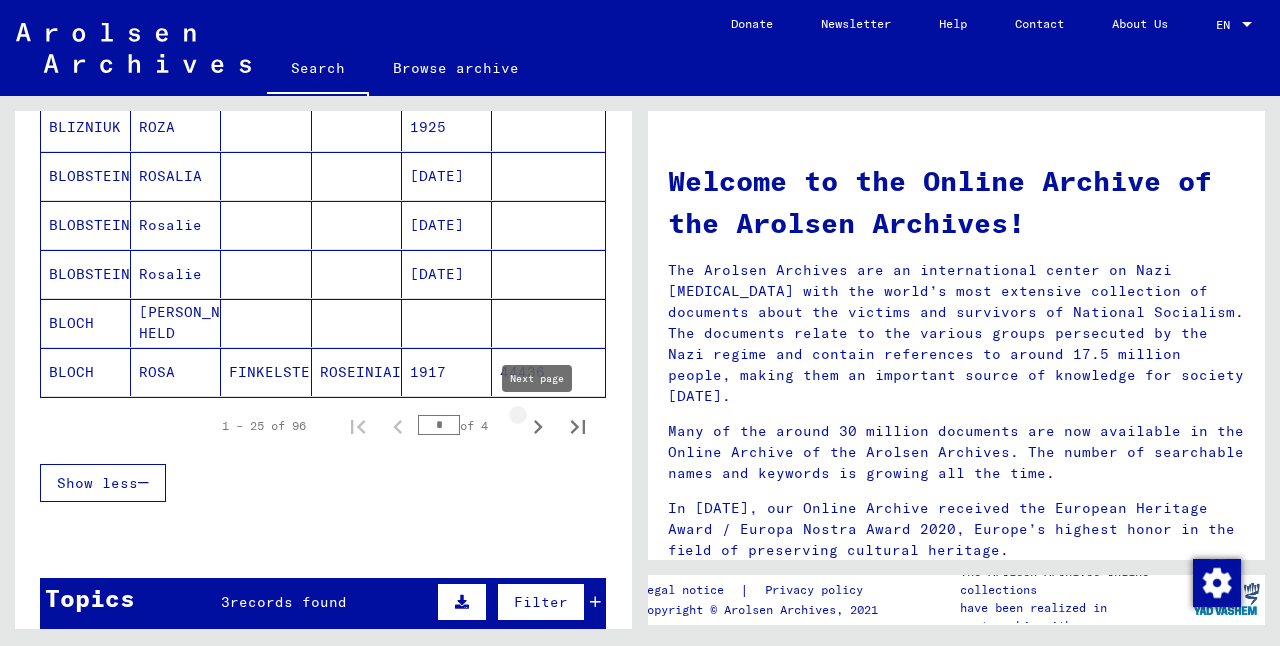 click 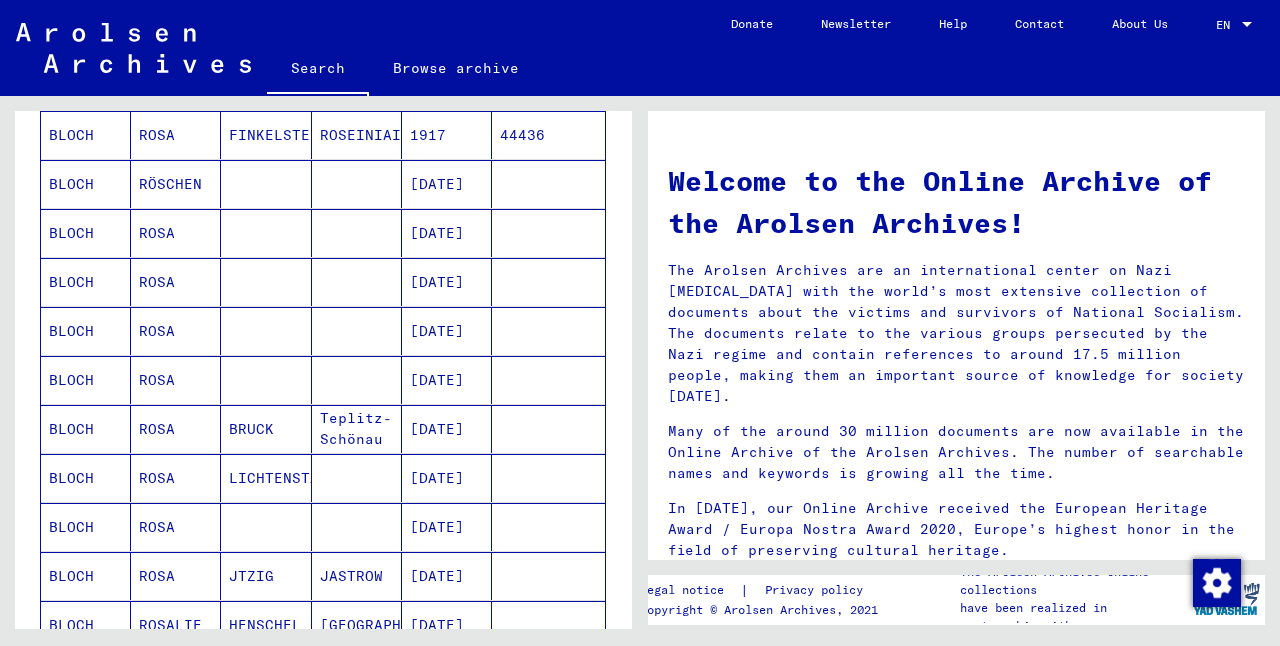 scroll, scrollTop: 299, scrollLeft: 0, axis: vertical 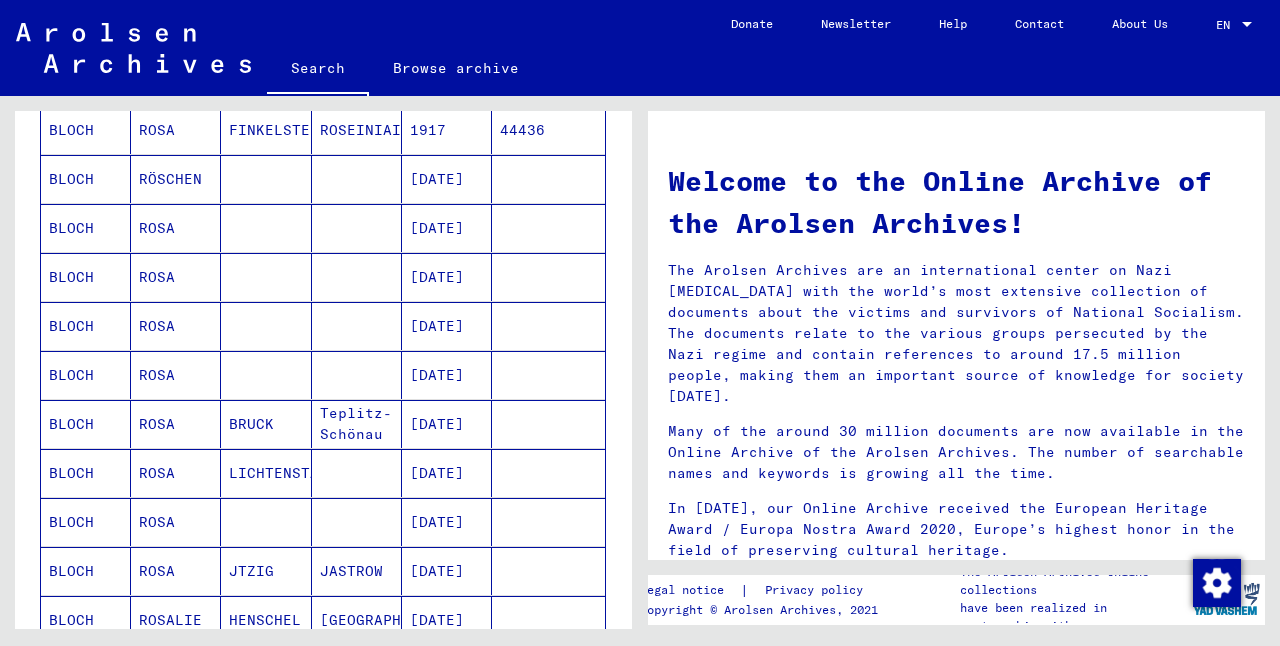 click on "ROSA" at bounding box center (176, 424) 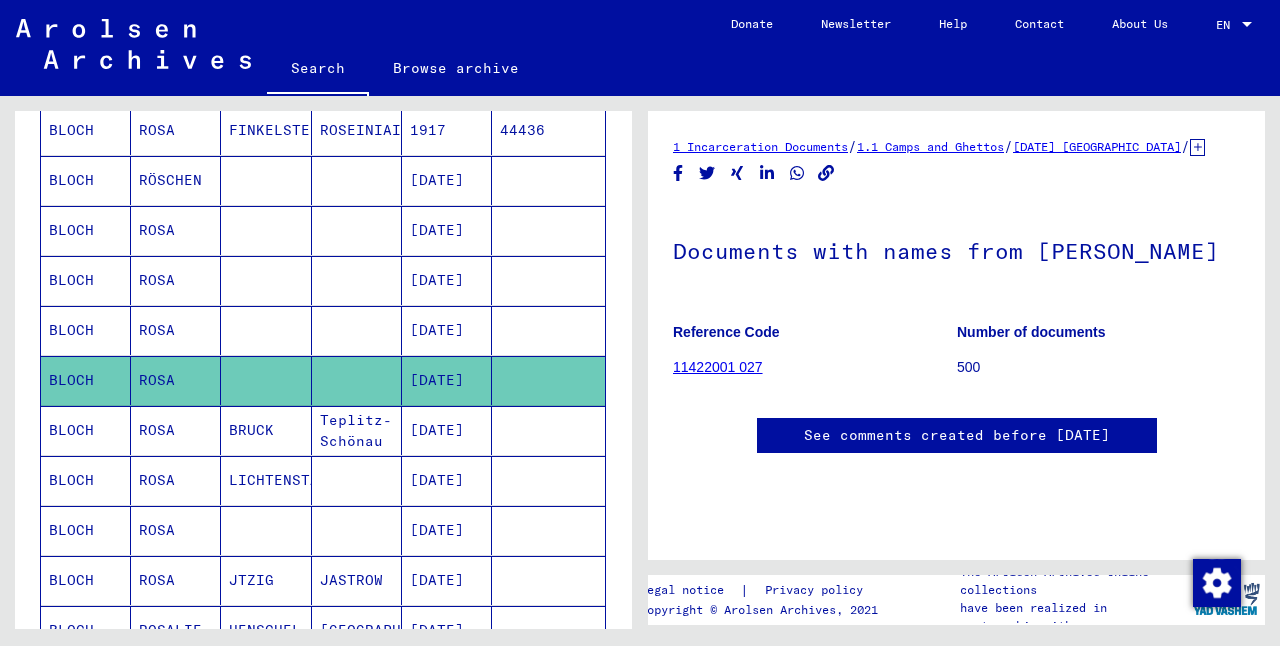 scroll, scrollTop: 0, scrollLeft: 0, axis: both 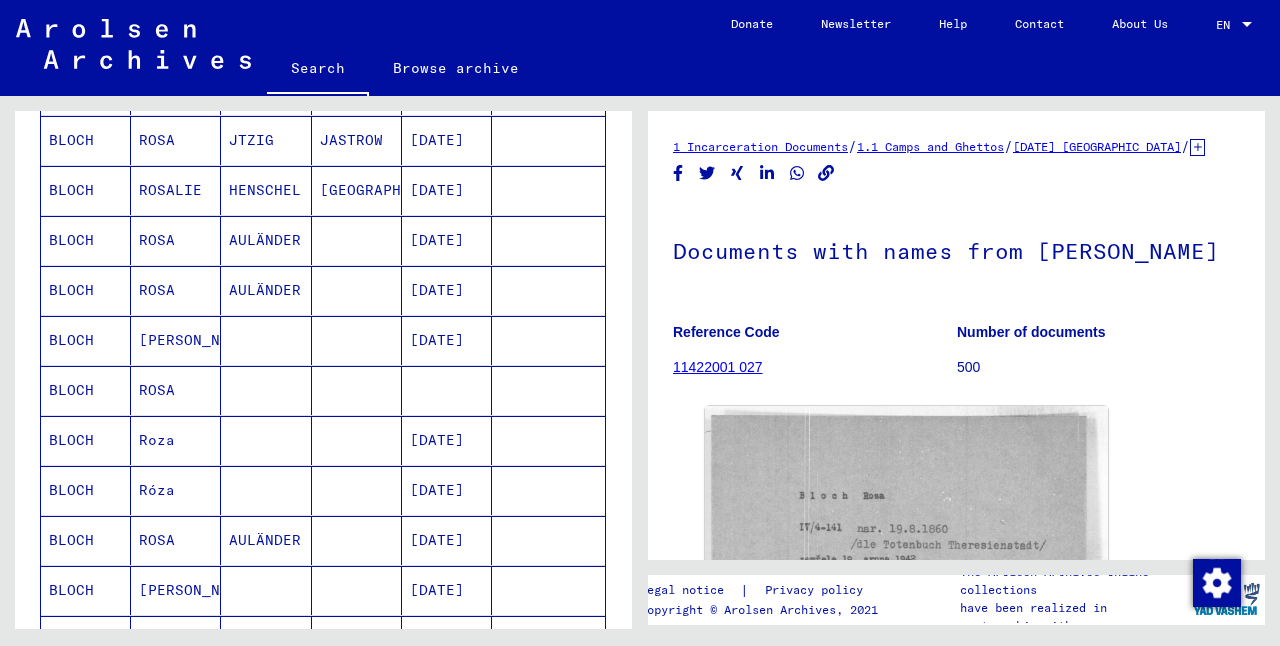 click on "ROSA" at bounding box center (176, 440) 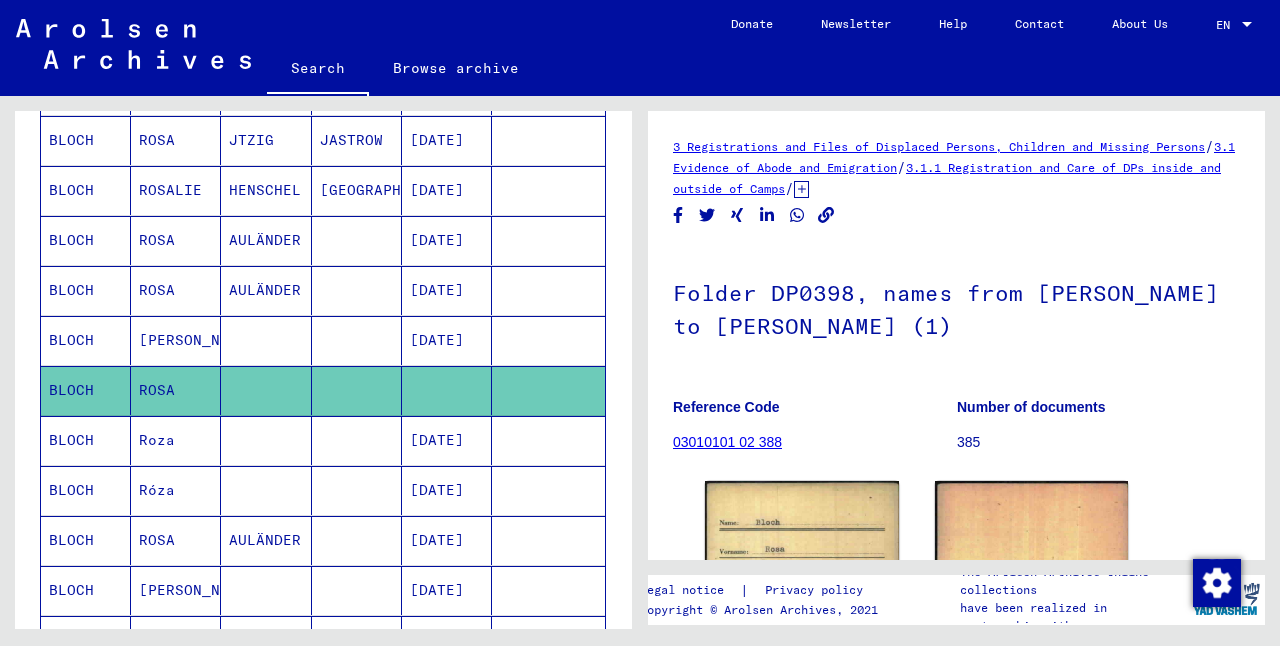scroll, scrollTop: 0, scrollLeft: 0, axis: both 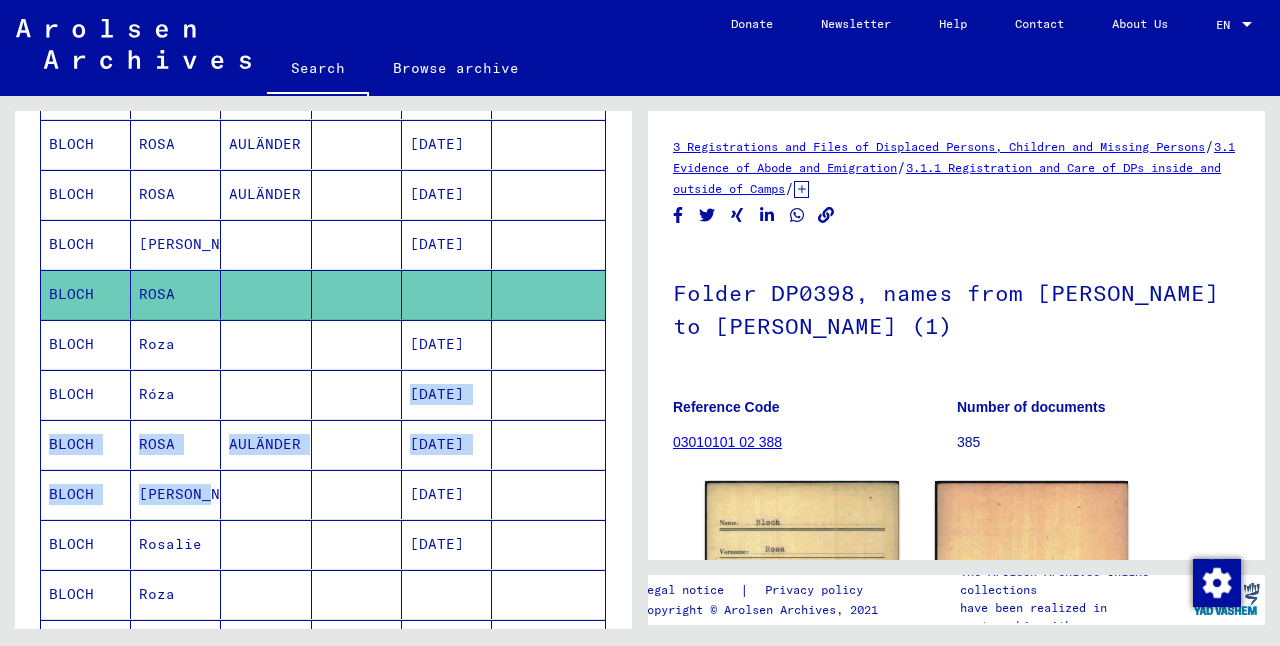 drag, startPoint x: 223, startPoint y: 385, endPoint x: 202, endPoint y: 487, distance: 104.13933 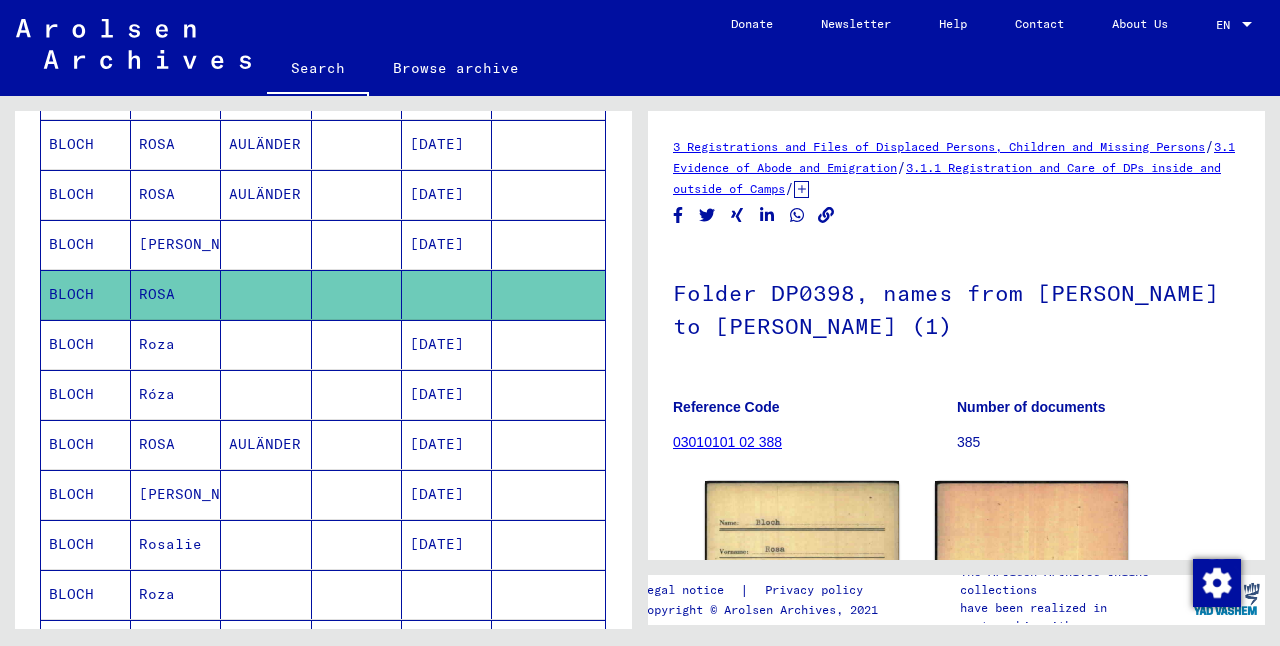 click at bounding box center [266, 594] 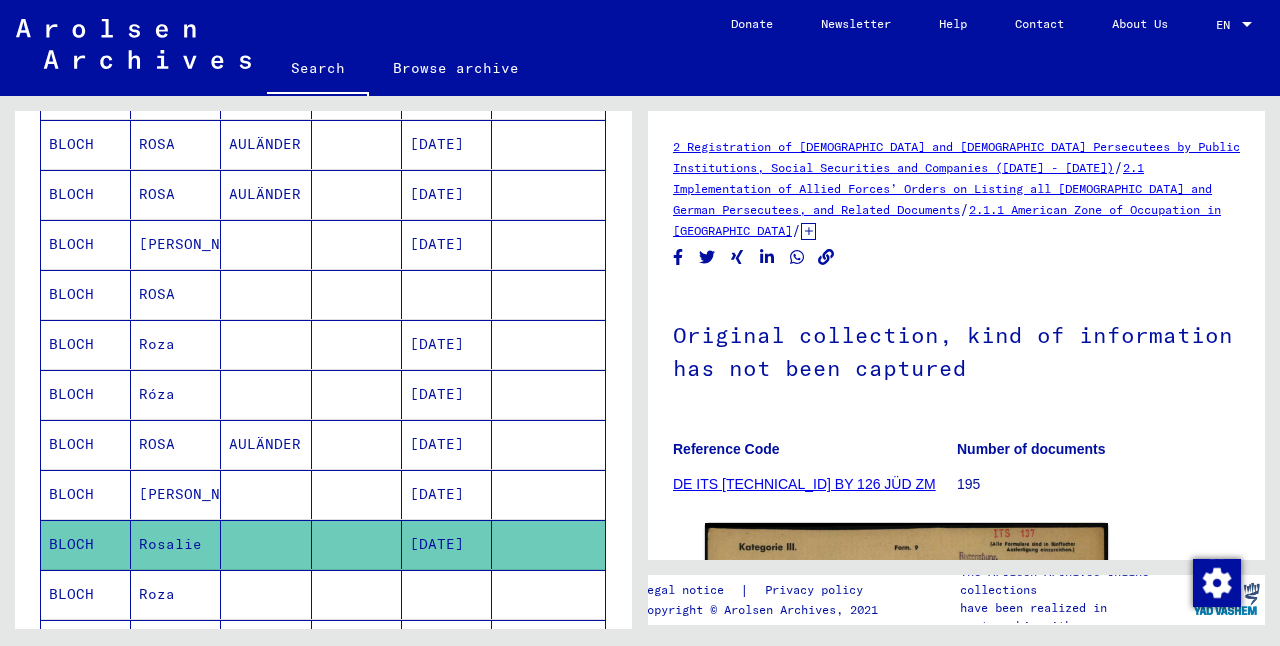 scroll, scrollTop: 0, scrollLeft: 0, axis: both 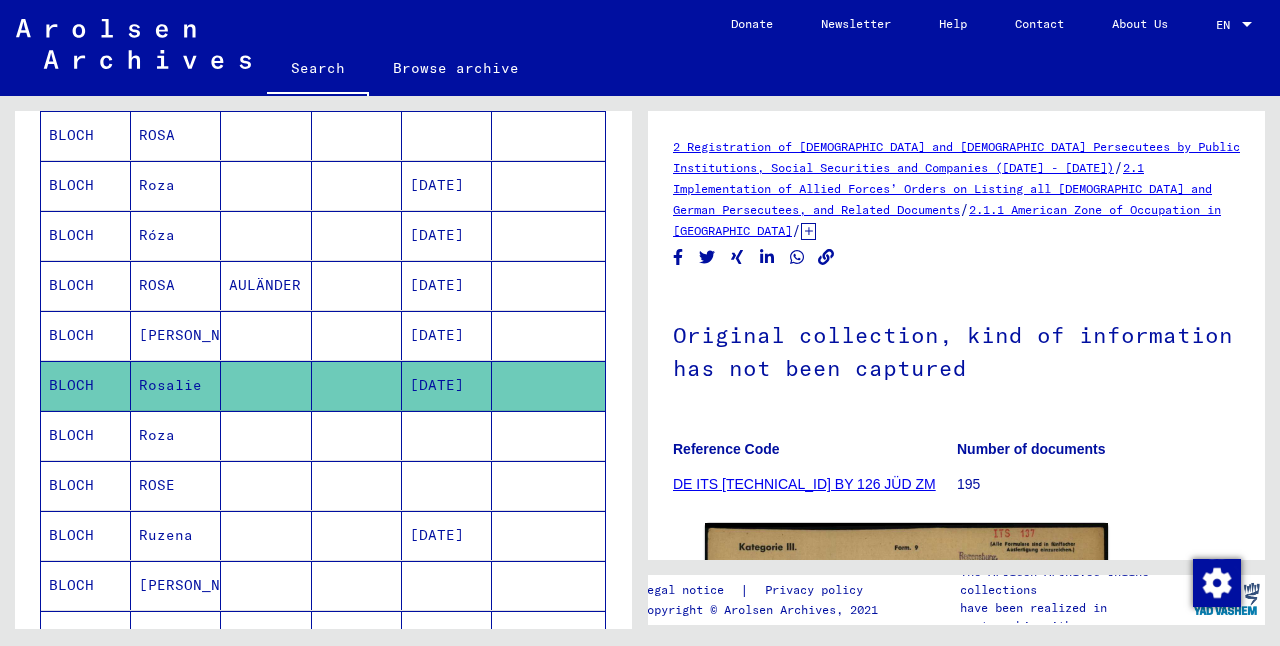 click on "Roza" at bounding box center [176, 485] 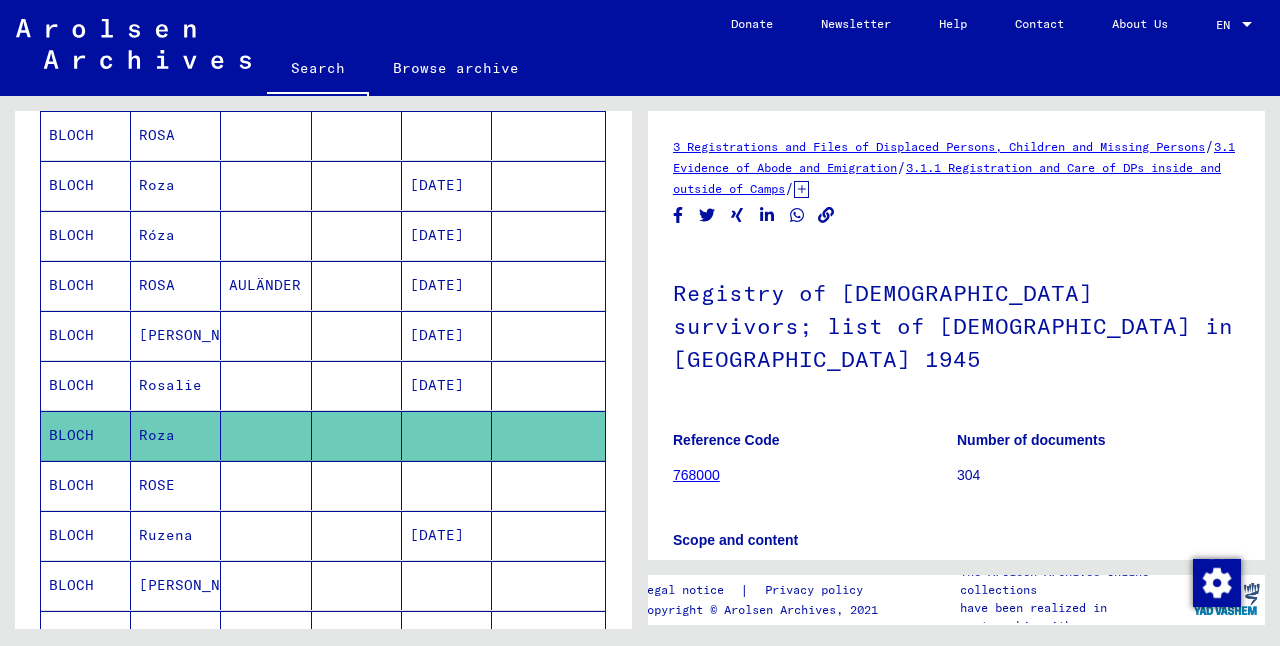scroll, scrollTop: 0, scrollLeft: 0, axis: both 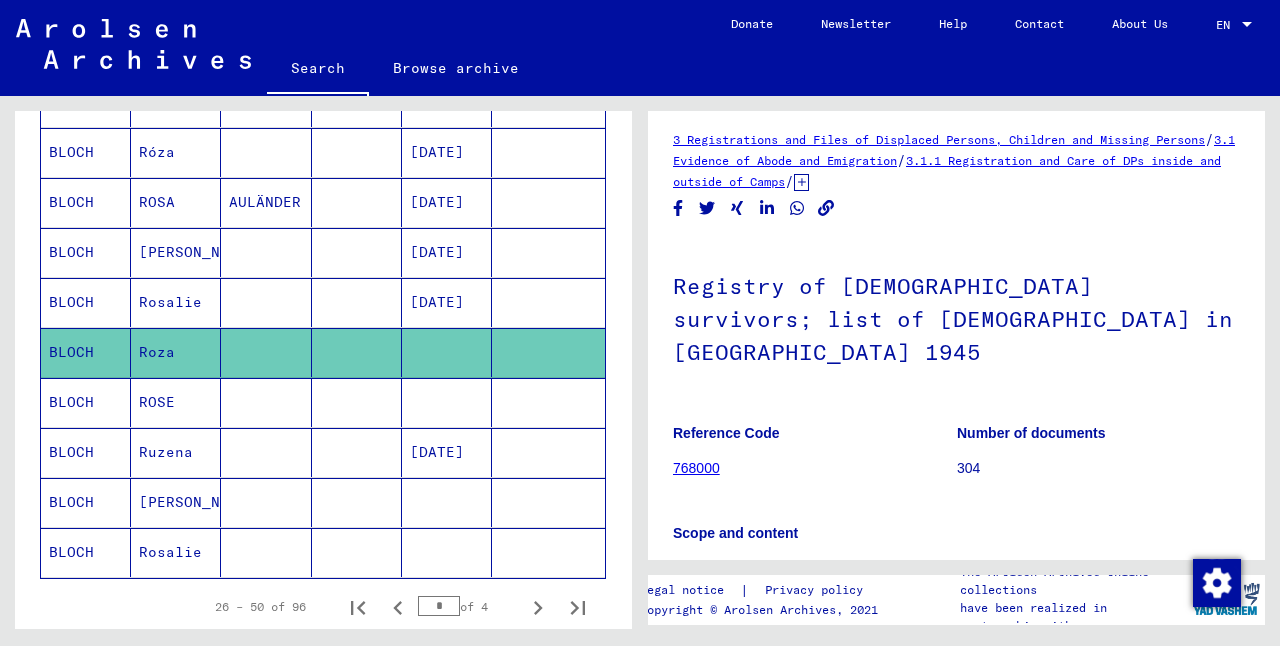 click on "Rosalie" 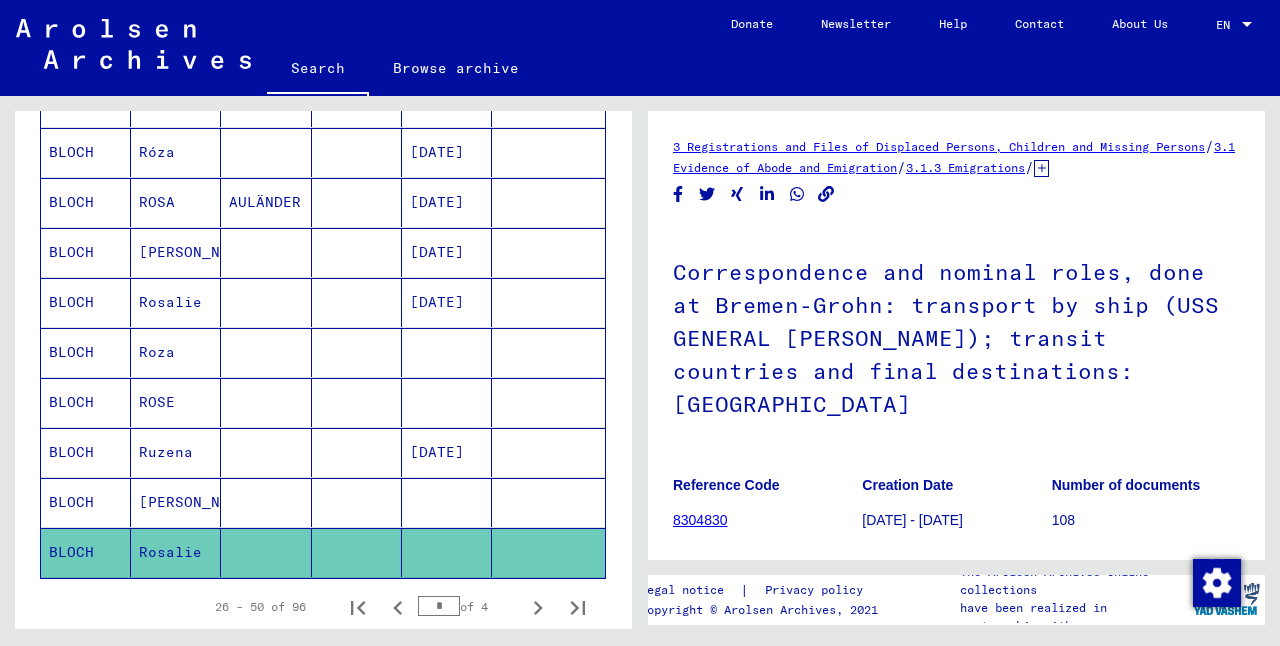 scroll, scrollTop: 0, scrollLeft: 0, axis: both 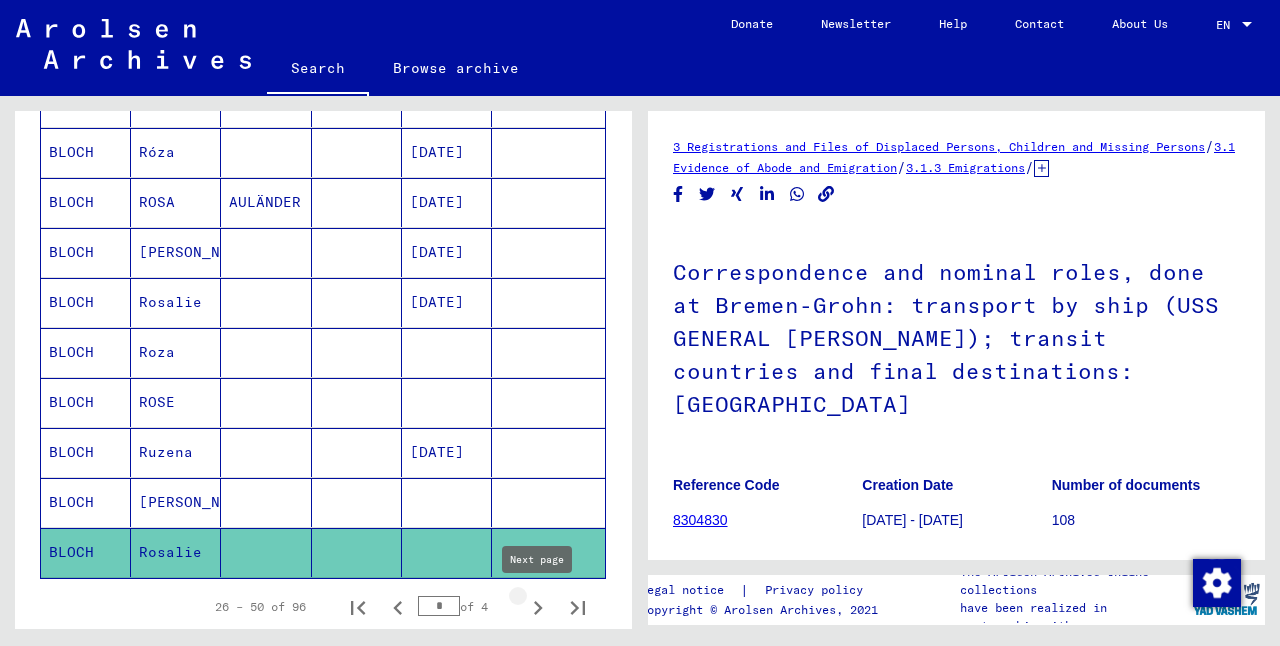click 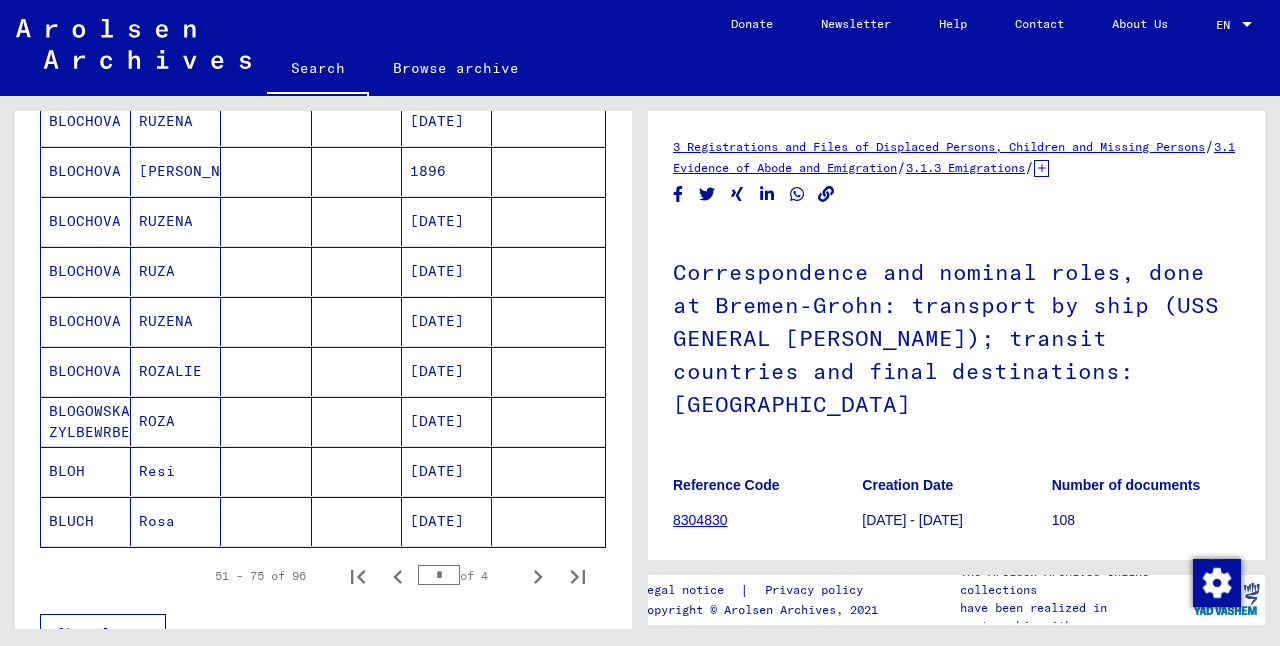 scroll, scrollTop: 1115, scrollLeft: 0, axis: vertical 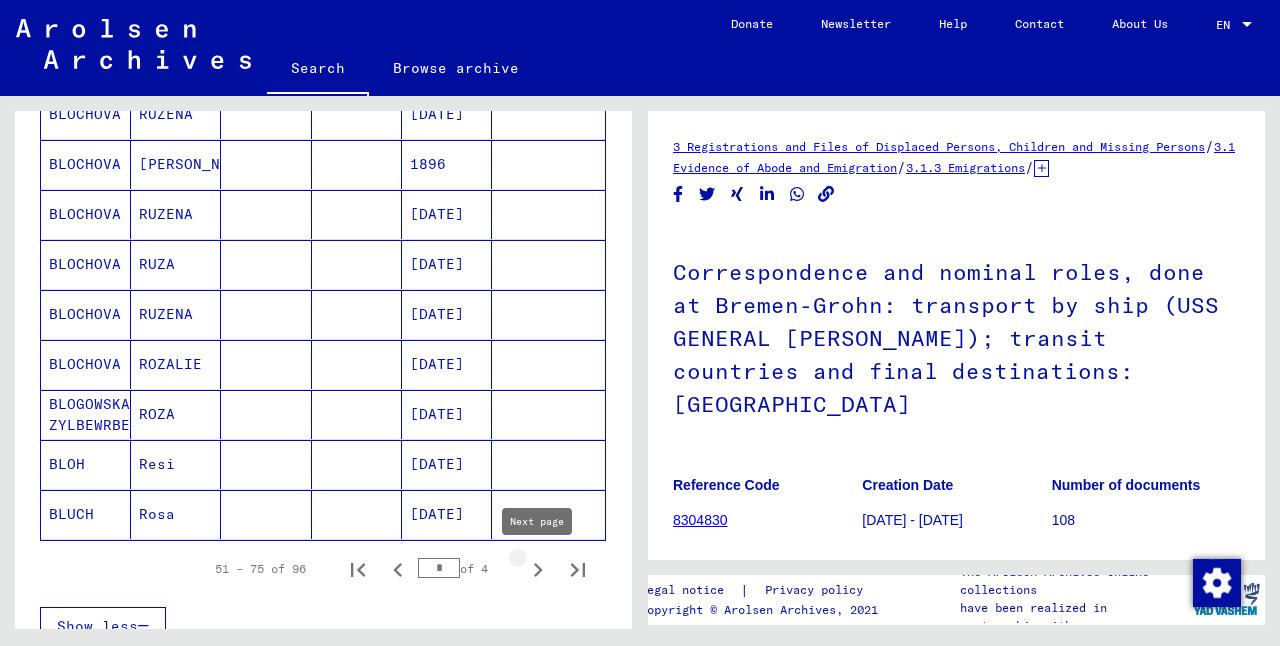 click 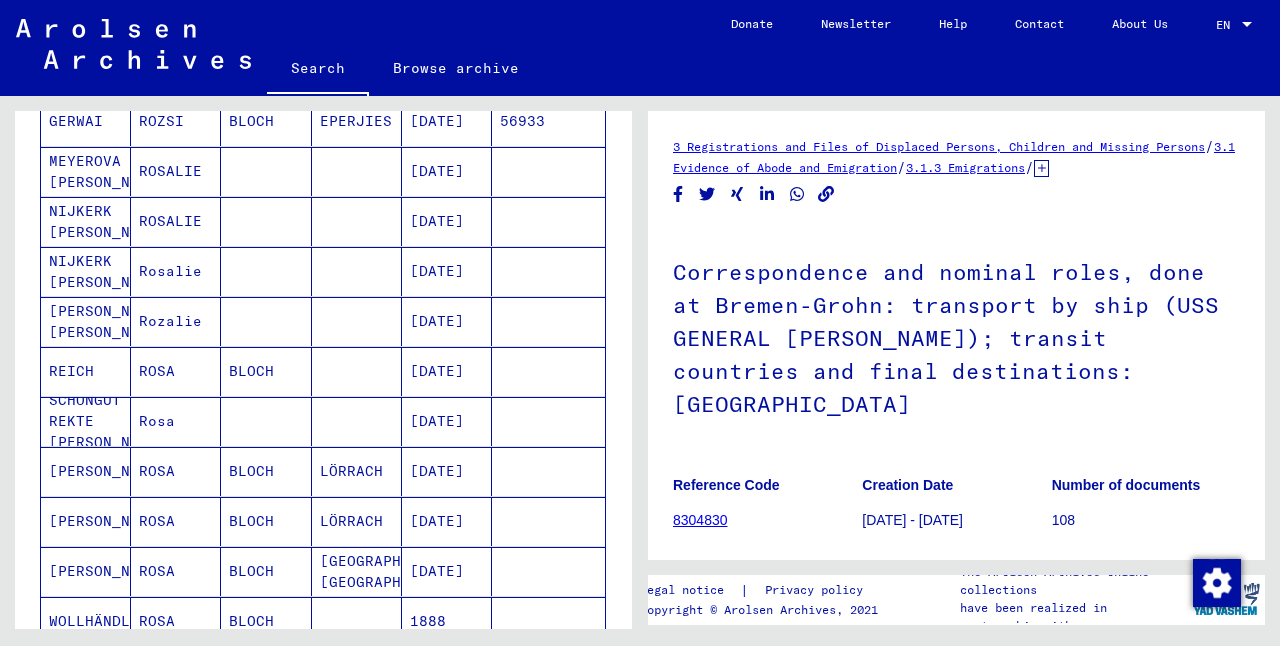 scroll, scrollTop: 715, scrollLeft: 0, axis: vertical 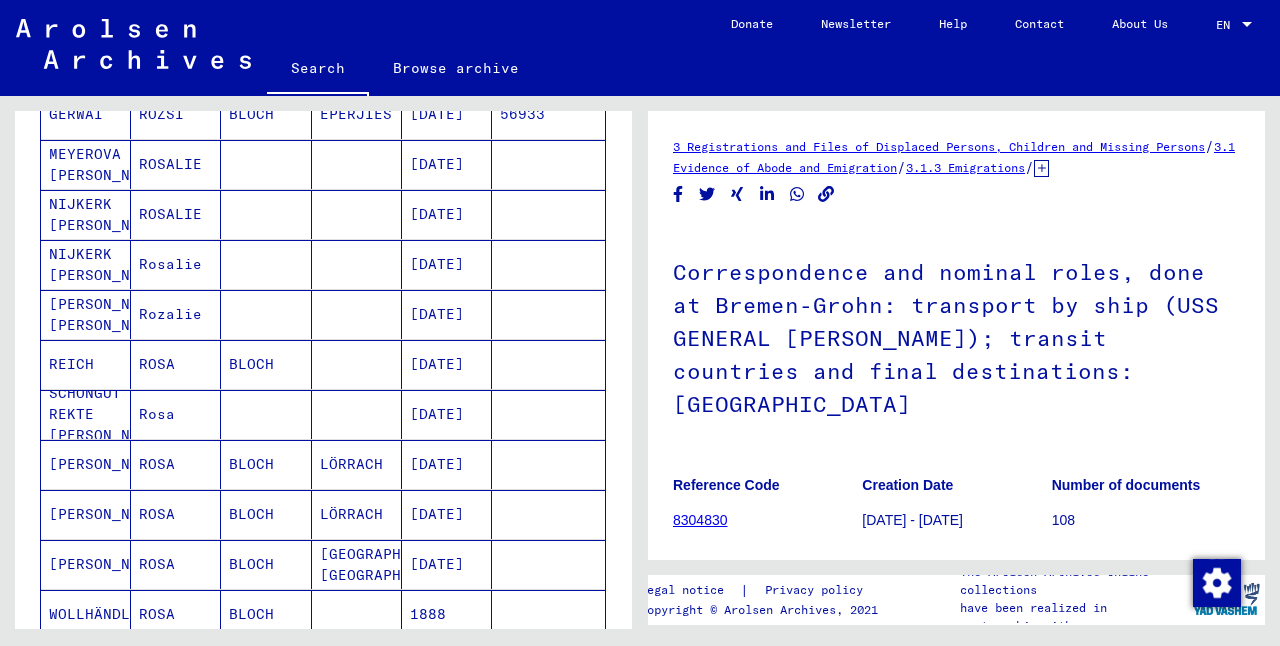 click on "ROSA" at bounding box center [176, 414] 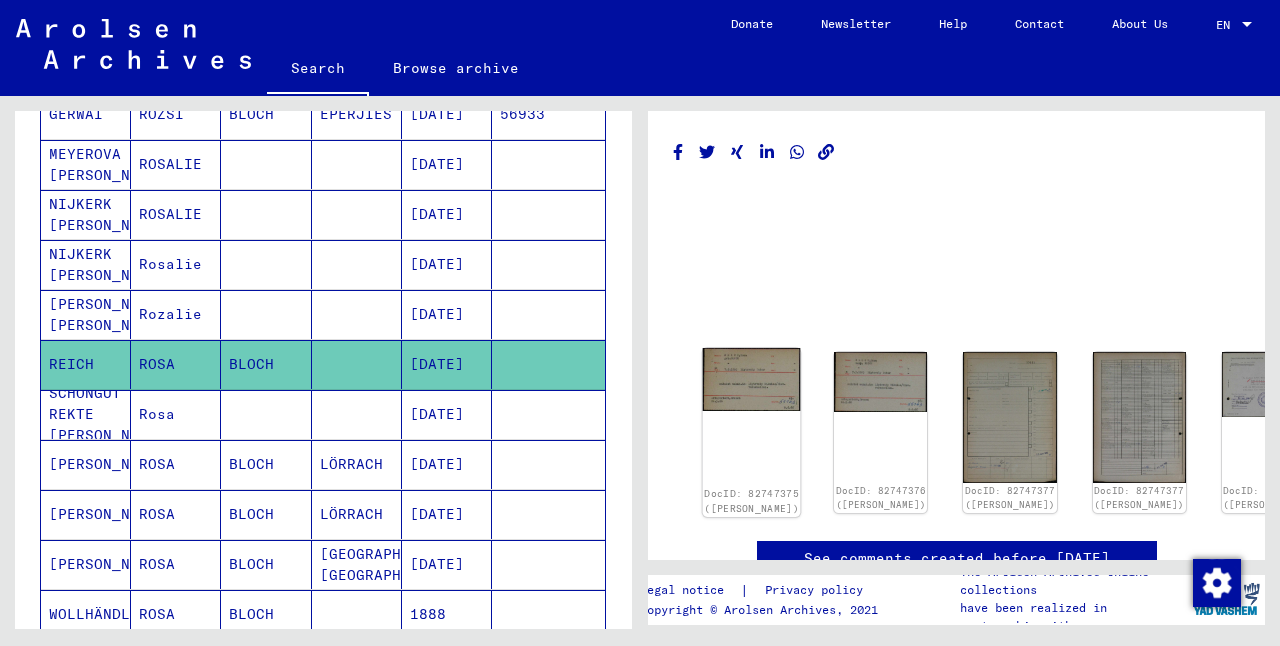 click 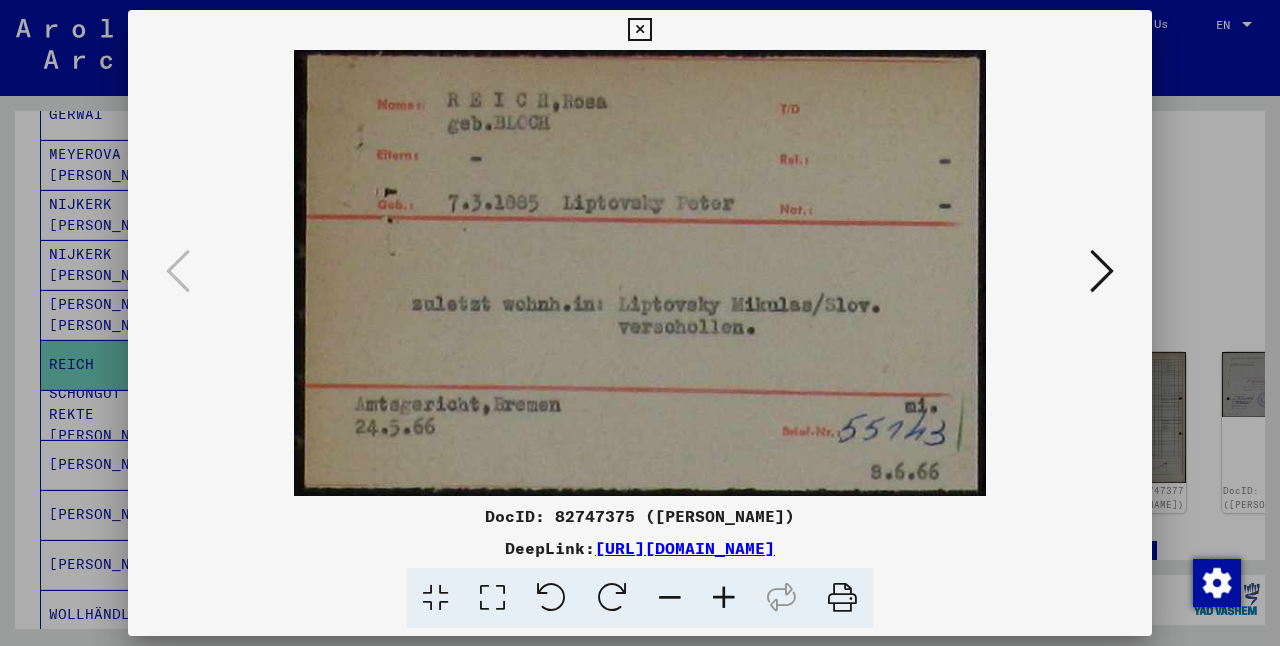 click at bounding box center [1102, 271] 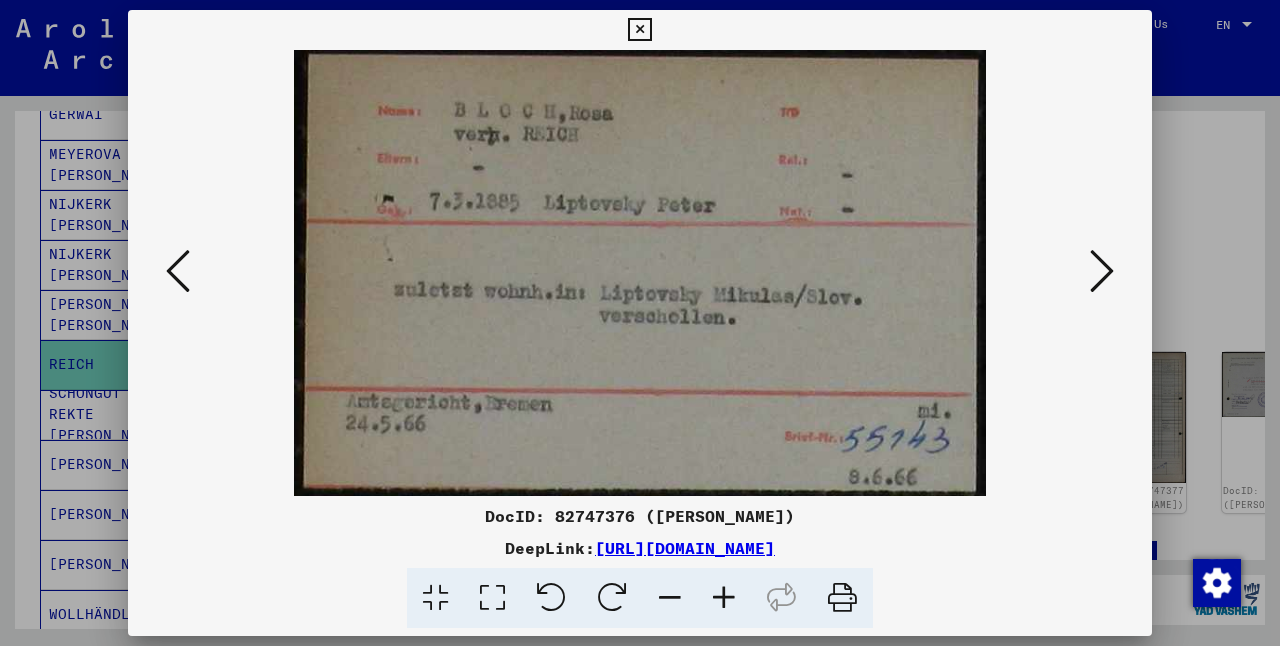 click at bounding box center [1102, 271] 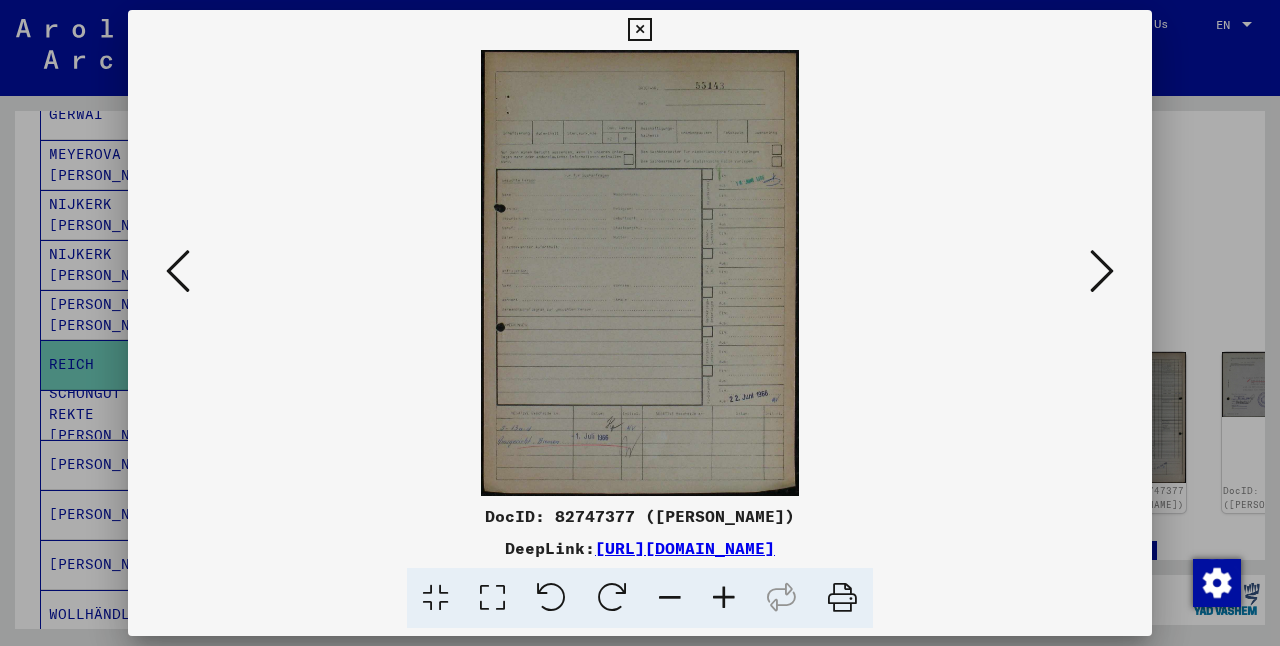 click at bounding box center (639, 30) 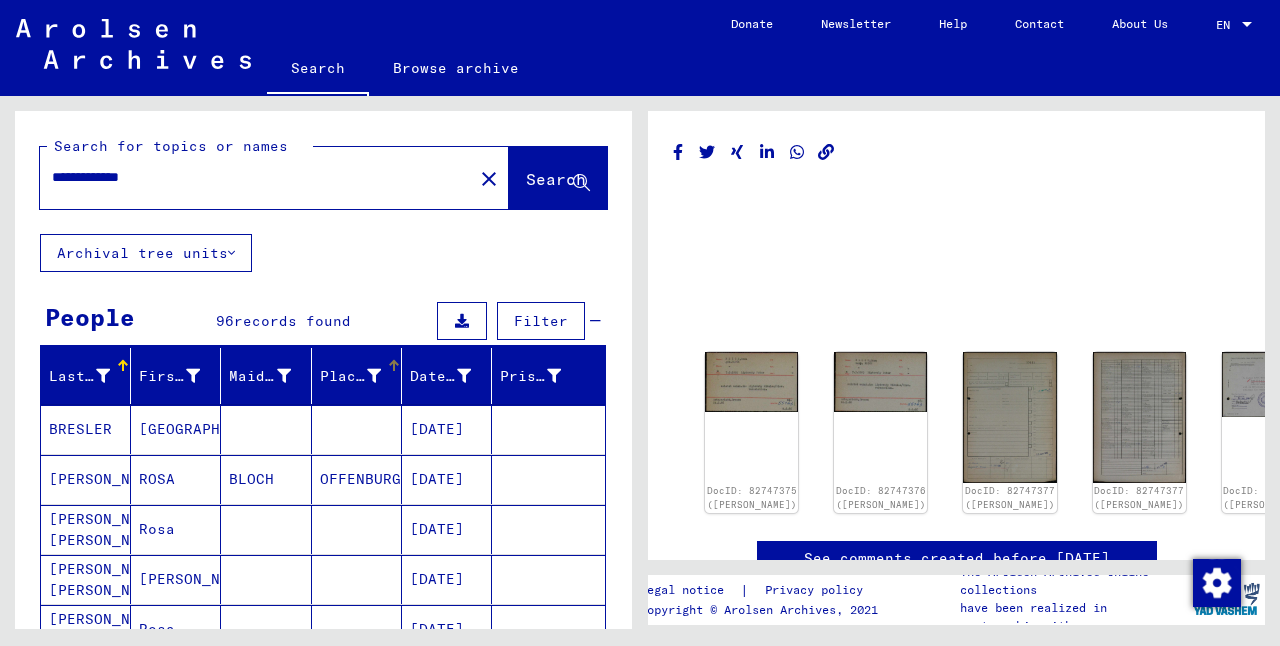 scroll, scrollTop: 0, scrollLeft: 0, axis: both 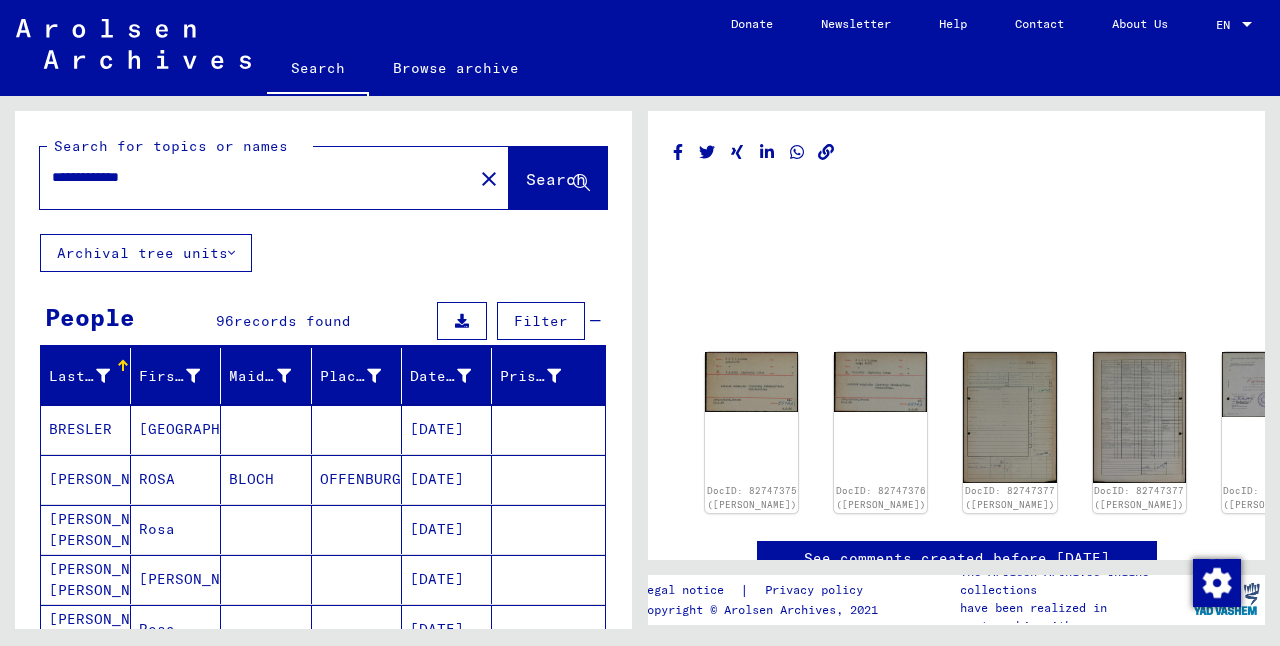 drag, startPoint x: 118, startPoint y: 179, endPoint x: 15, endPoint y: 181, distance: 103.01942 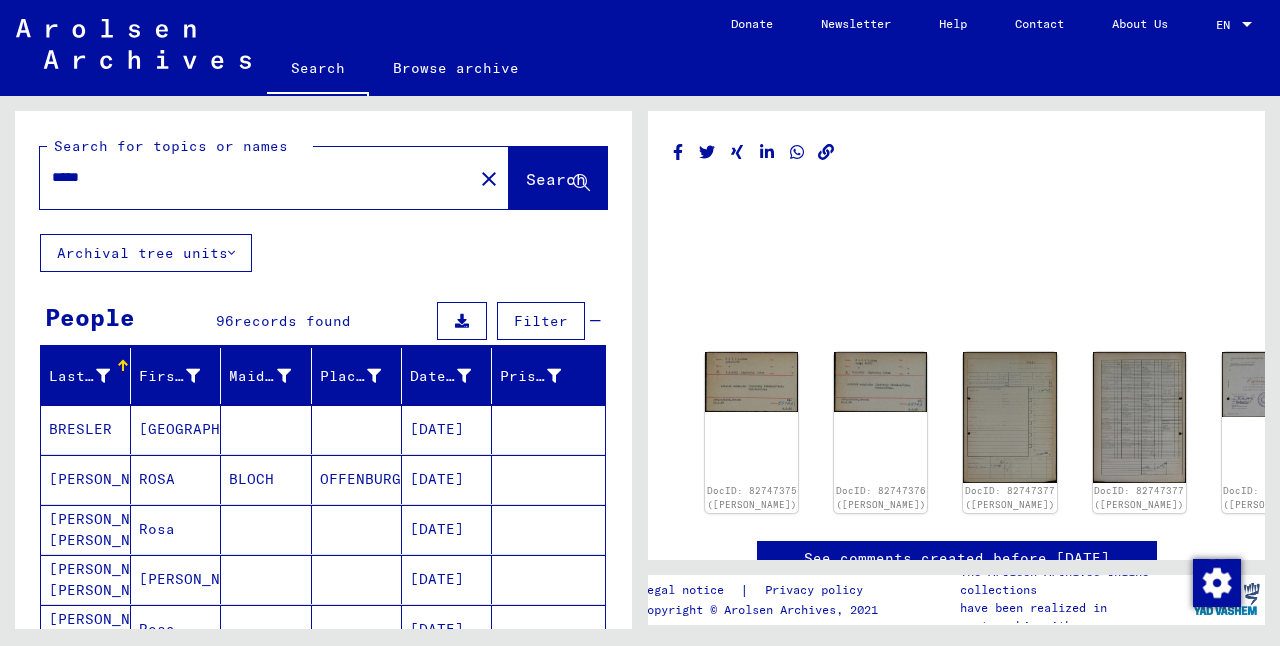 scroll, scrollTop: -1, scrollLeft: 2, axis: both 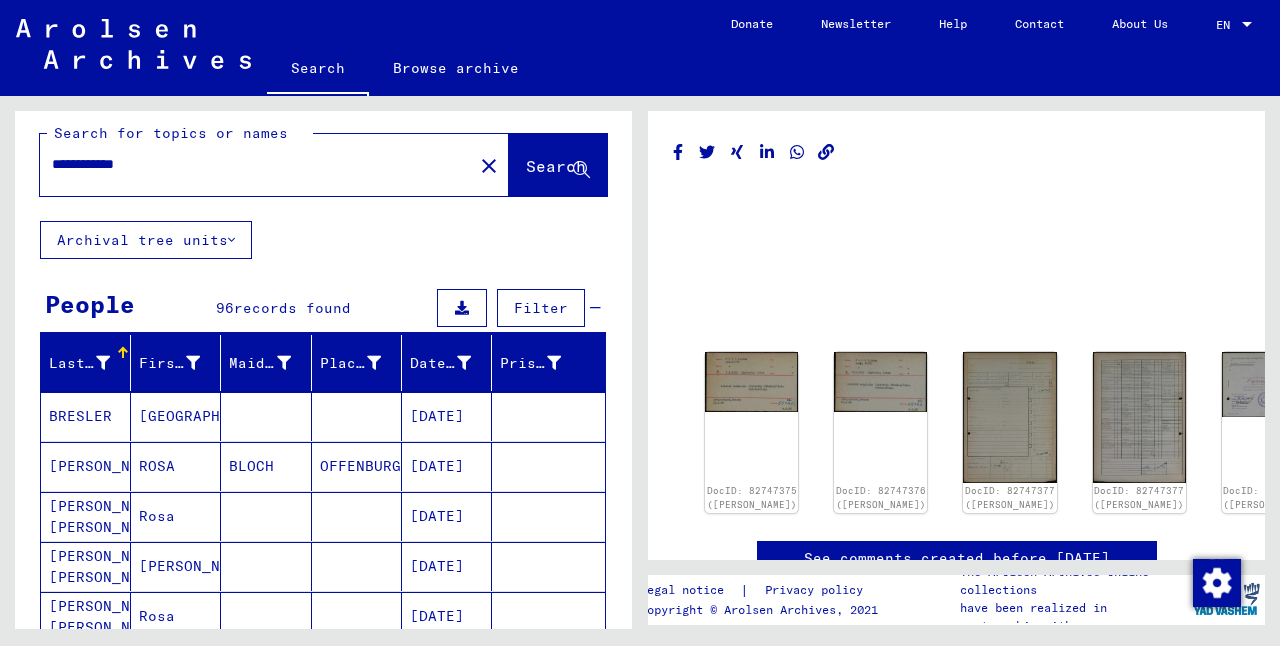 type on "**********" 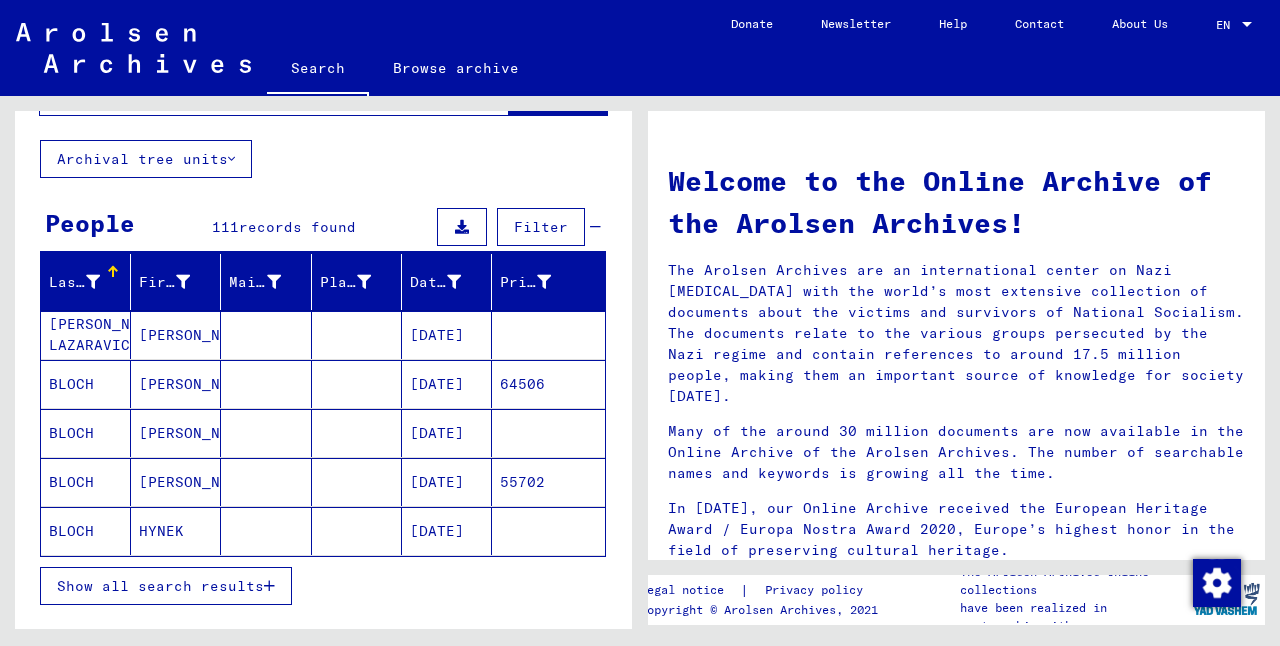 scroll, scrollTop: 117, scrollLeft: 0, axis: vertical 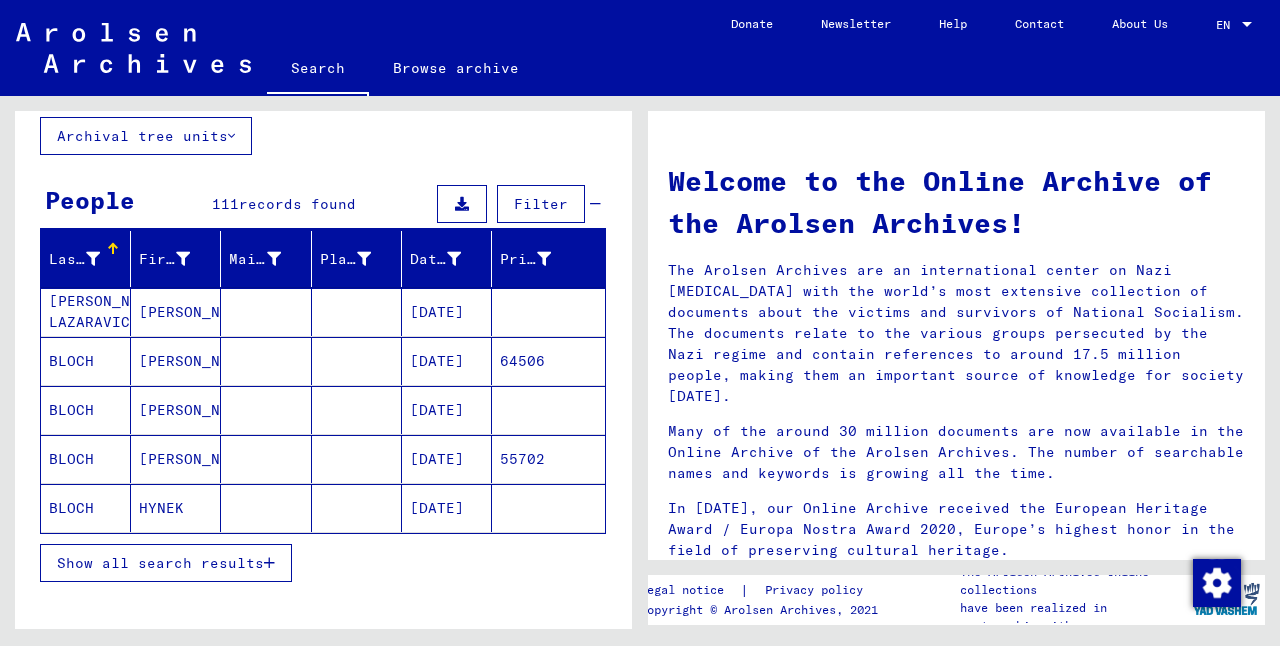 click on "Show all search results" at bounding box center [160, 563] 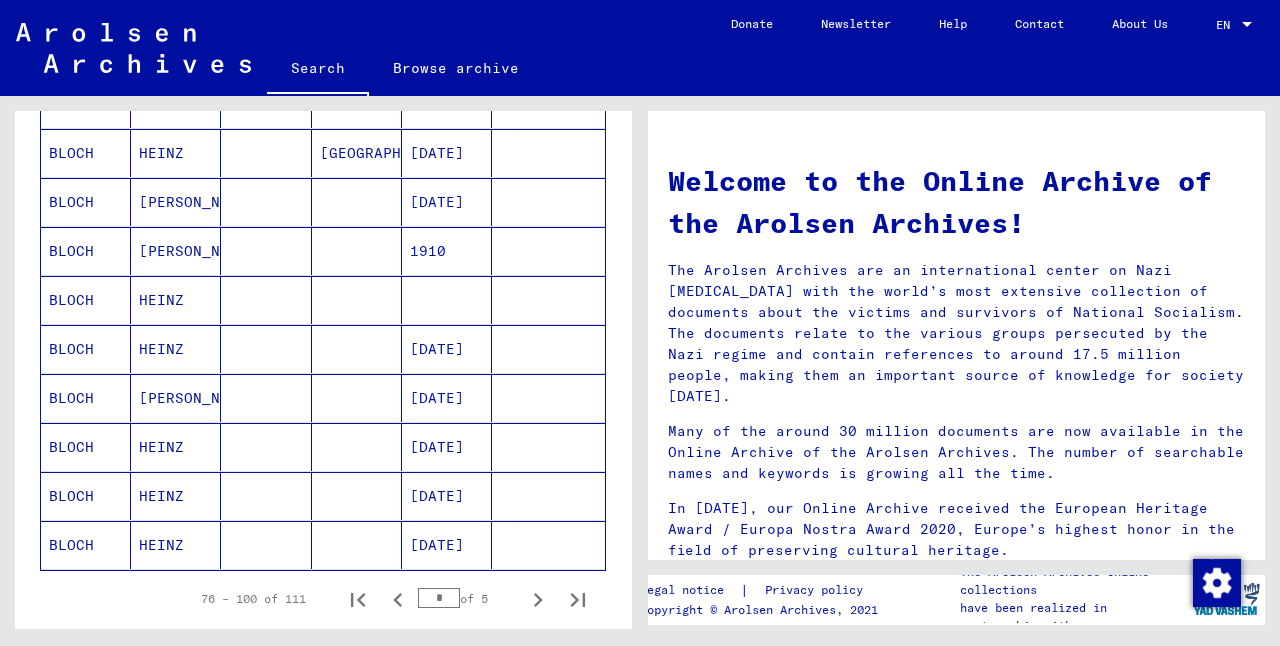 scroll, scrollTop: 1061, scrollLeft: 0, axis: vertical 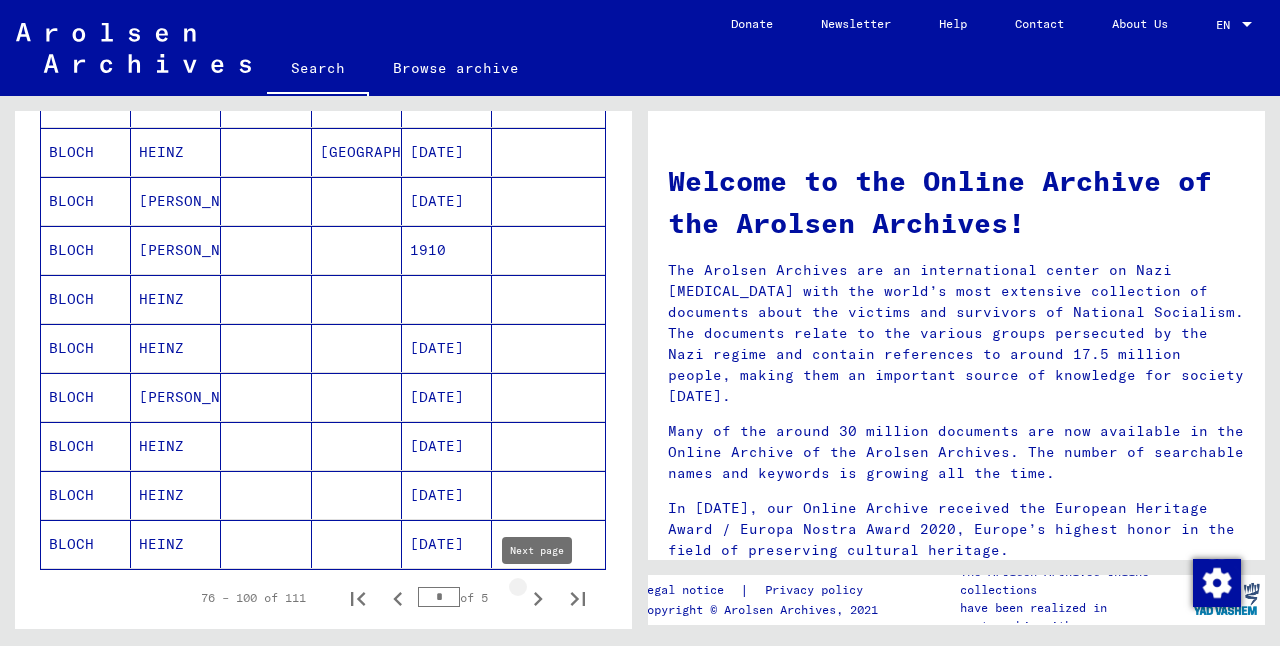 click 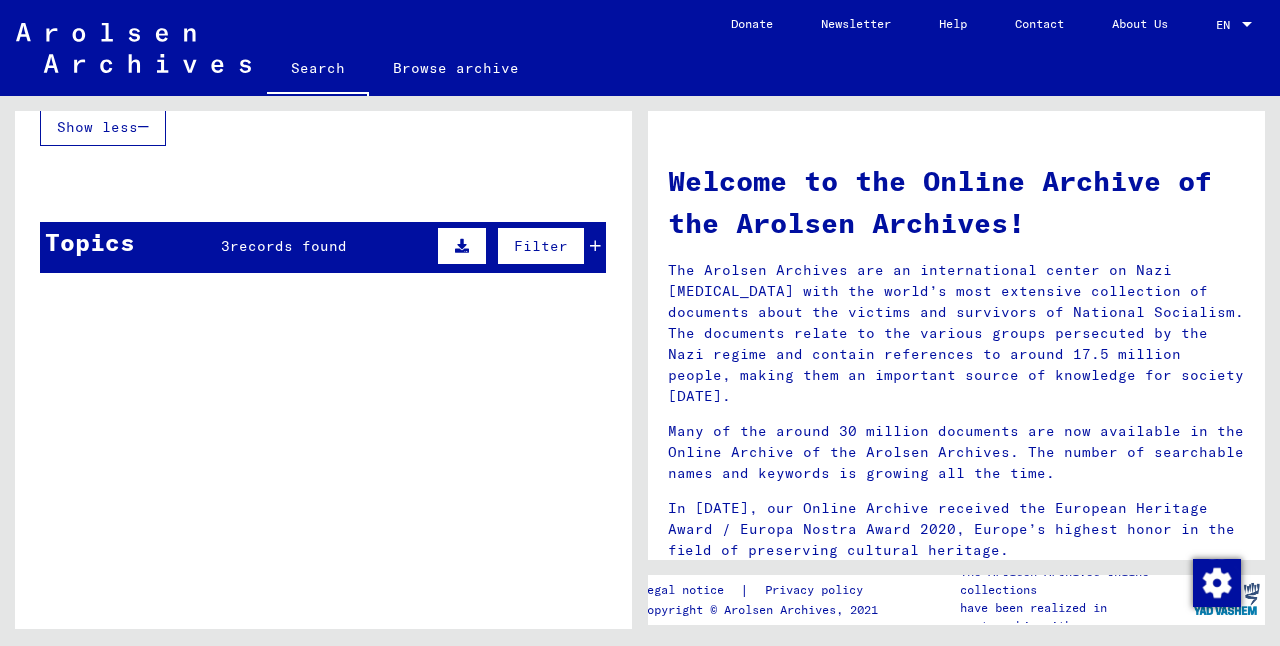 scroll, scrollTop: 0, scrollLeft: 0, axis: both 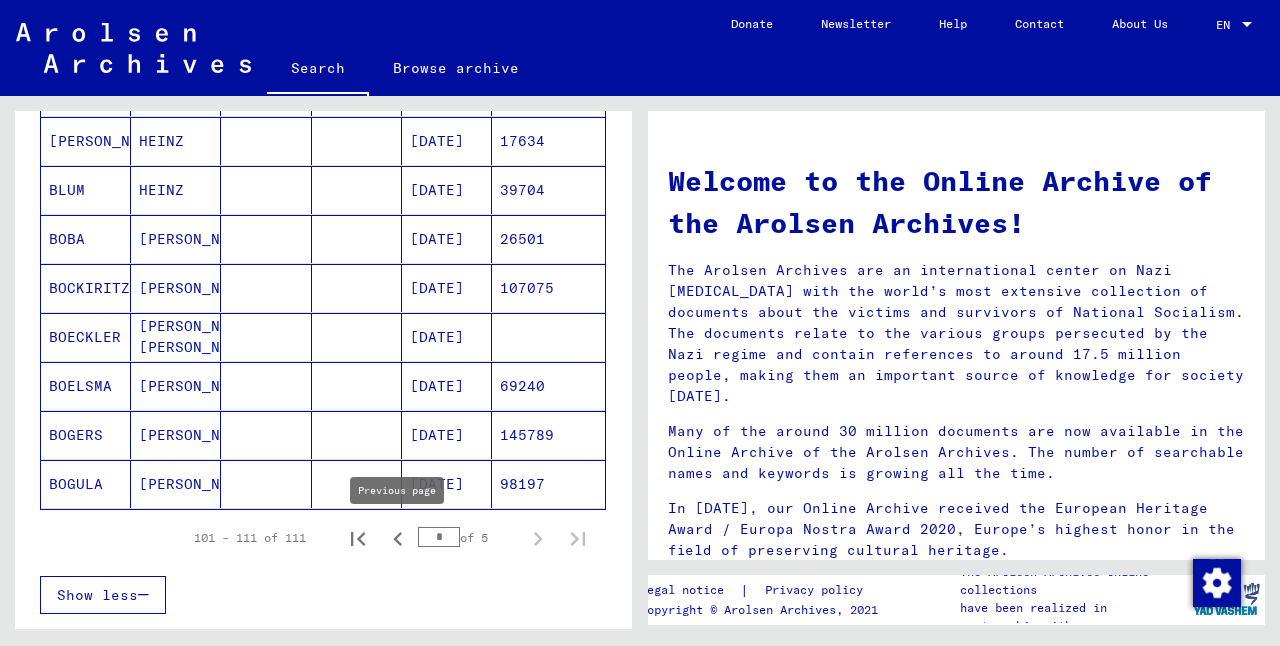 click 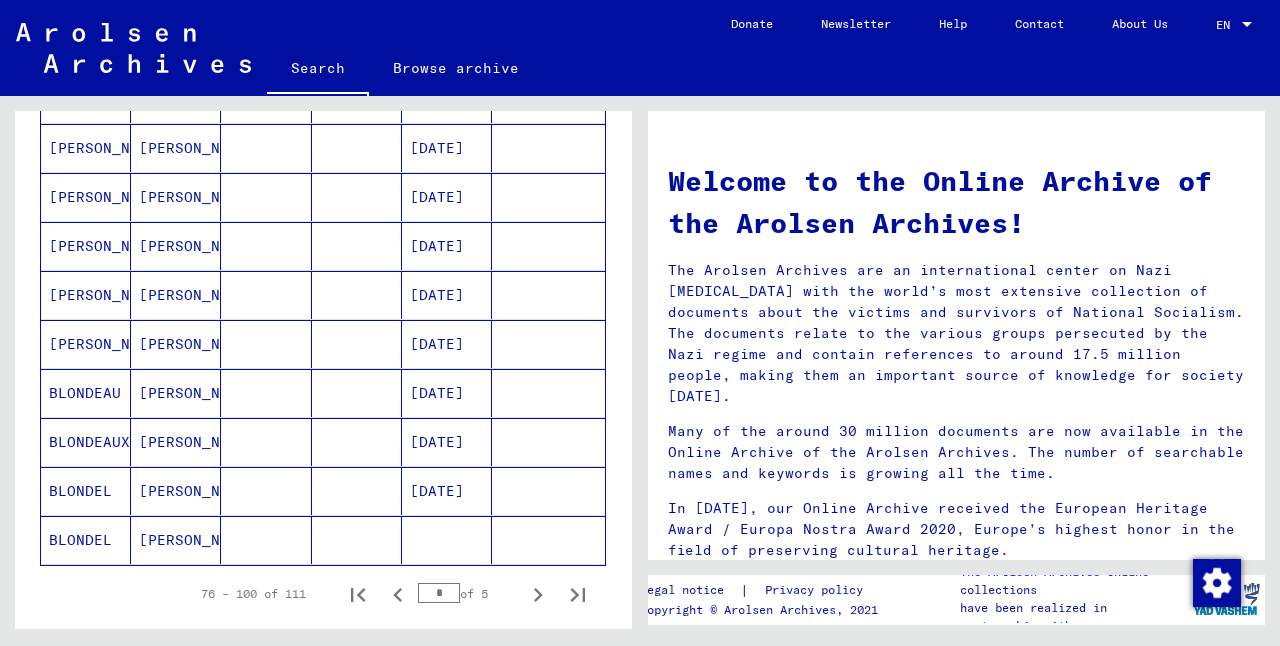 scroll, scrollTop: 1069, scrollLeft: 0, axis: vertical 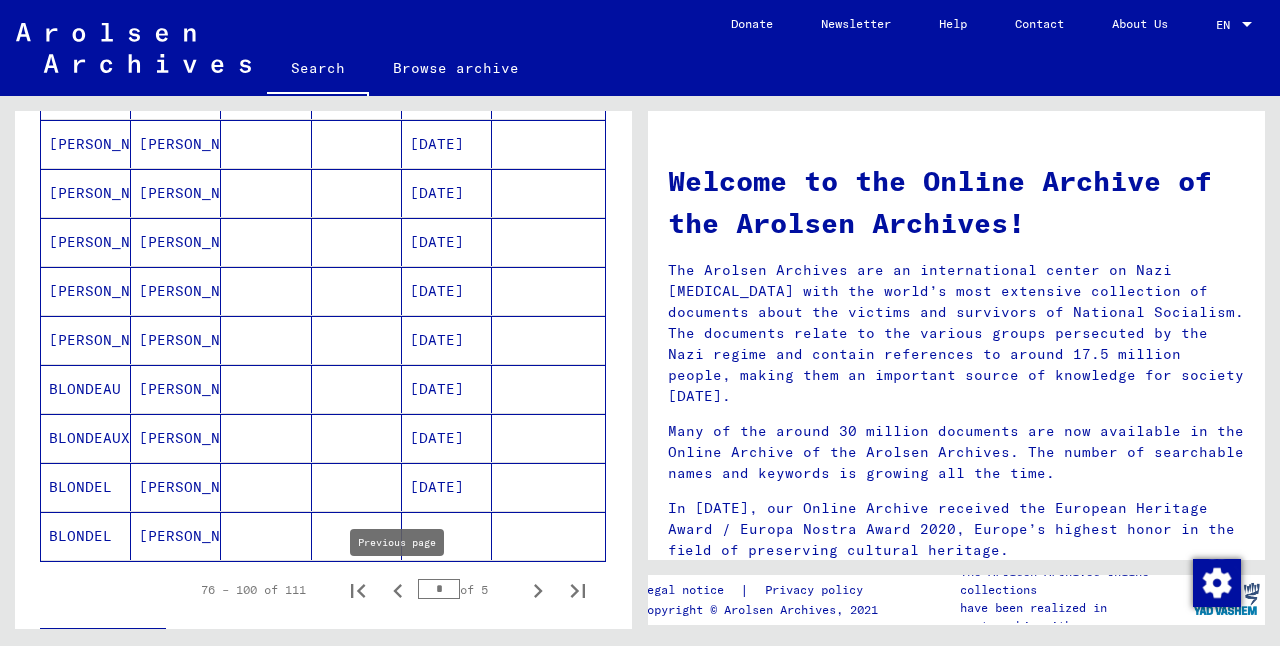 click 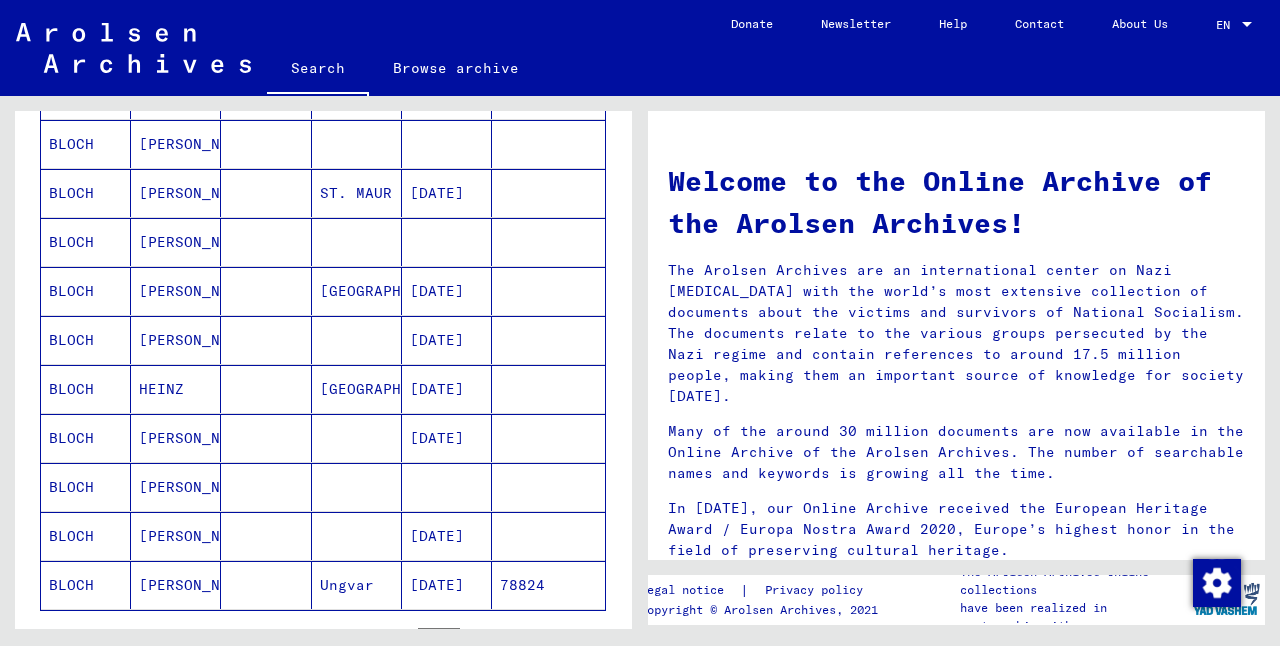 scroll, scrollTop: 1013, scrollLeft: 0, axis: vertical 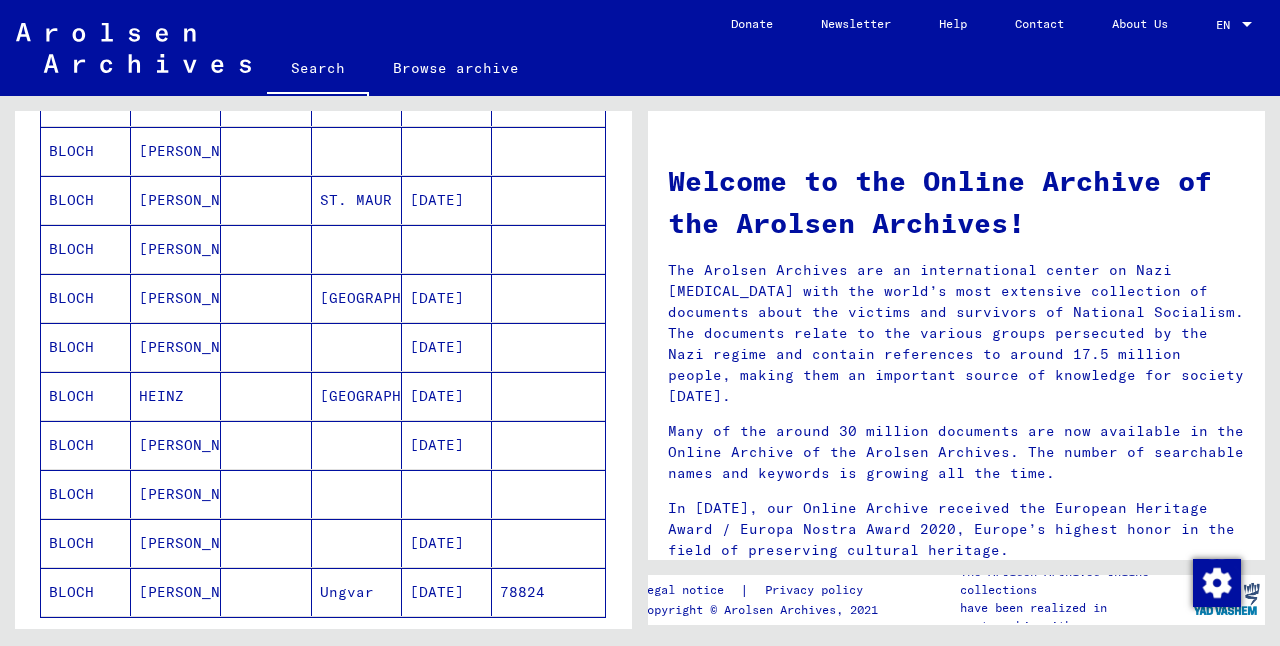 click on "[PERSON_NAME]" at bounding box center [176, 543] 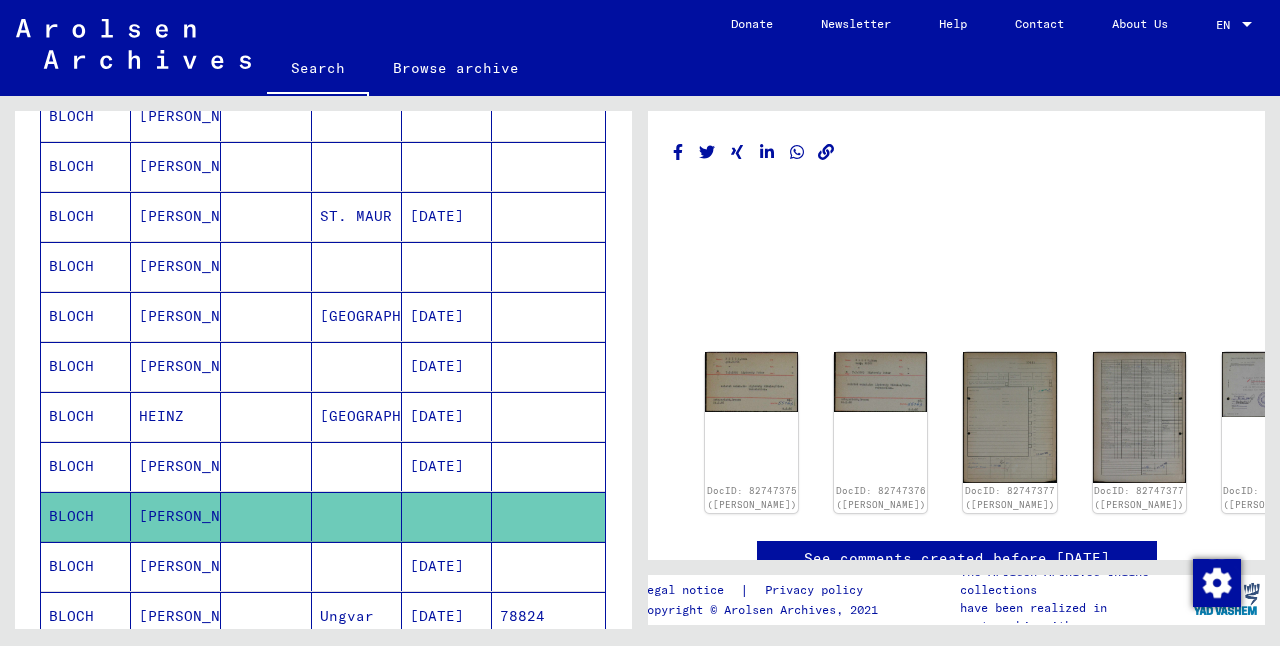 scroll, scrollTop: 0, scrollLeft: 0, axis: both 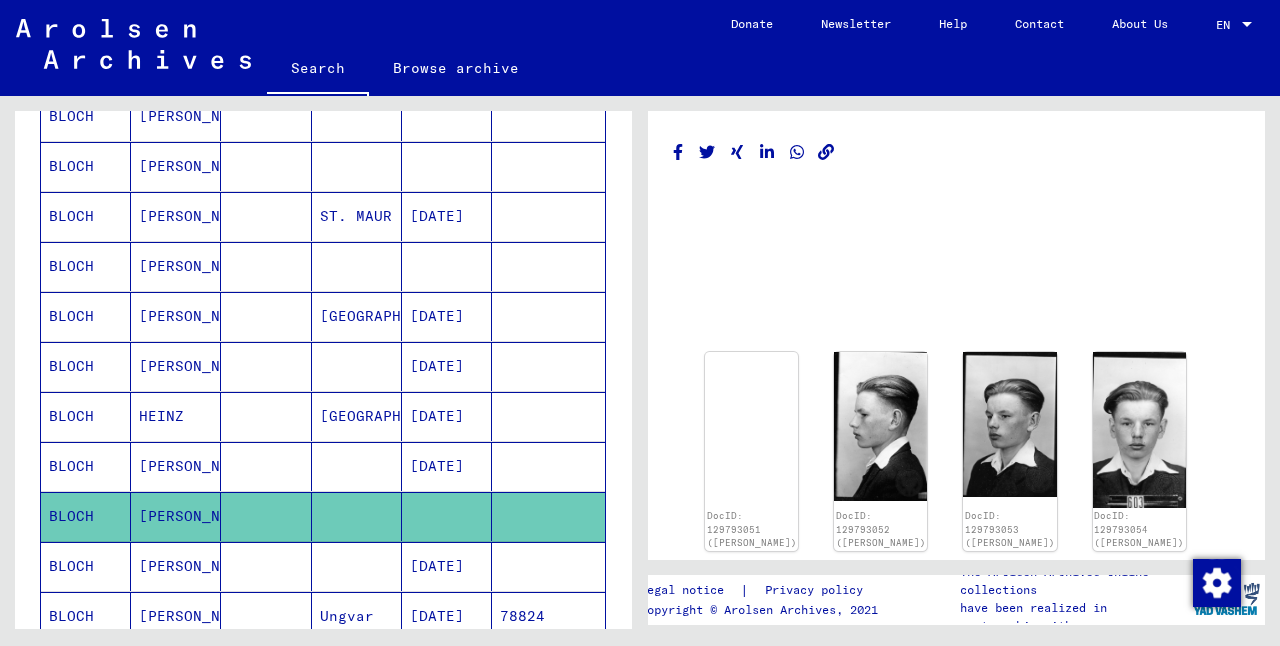 click on "[PERSON_NAME]" at bounding box center [176, 516] 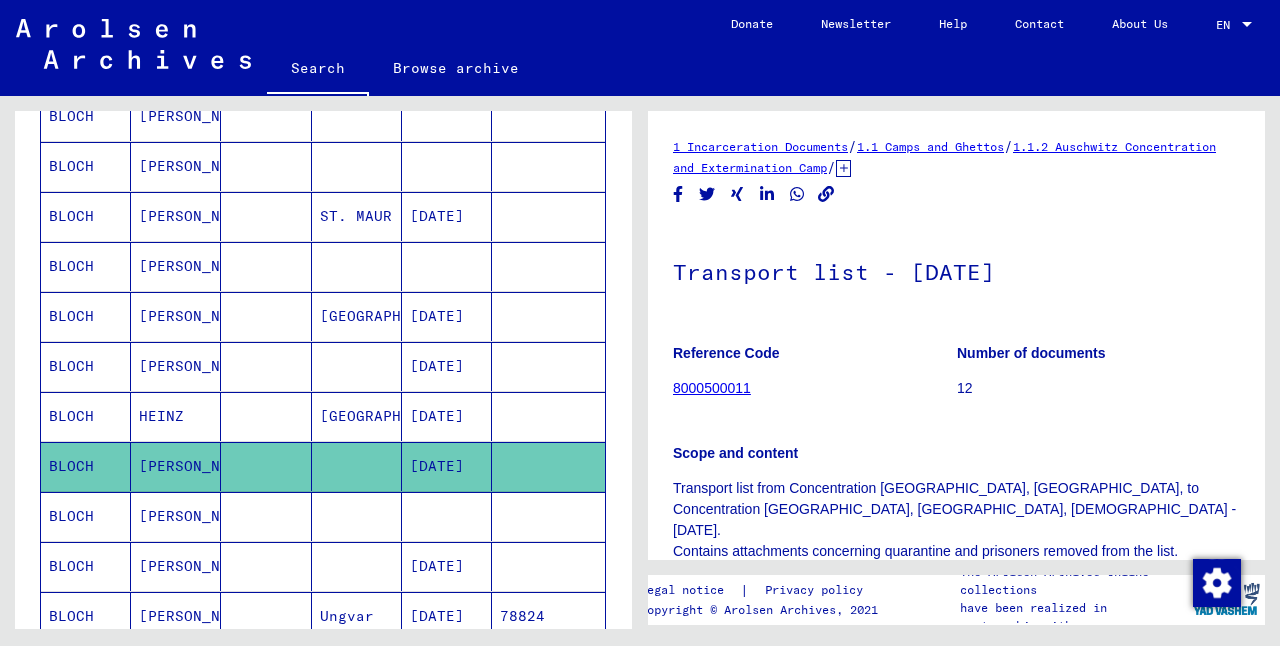 scroll, scrollTop: 0, scrollLeft: 0, axis: both 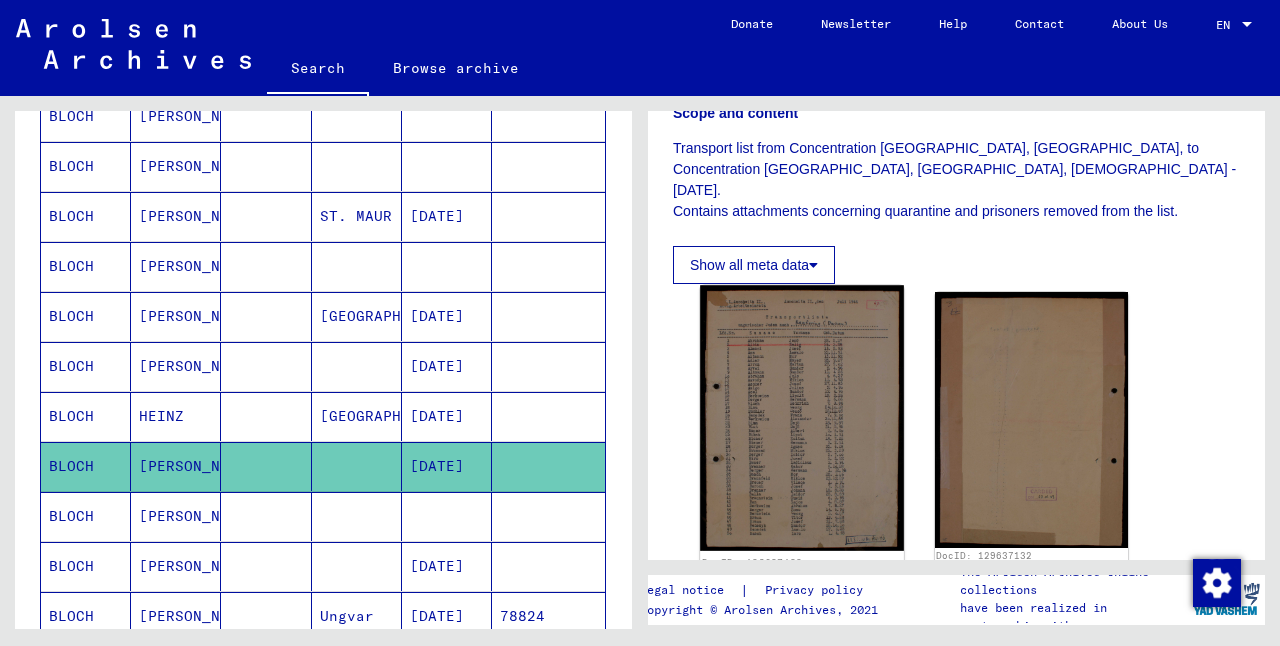 click 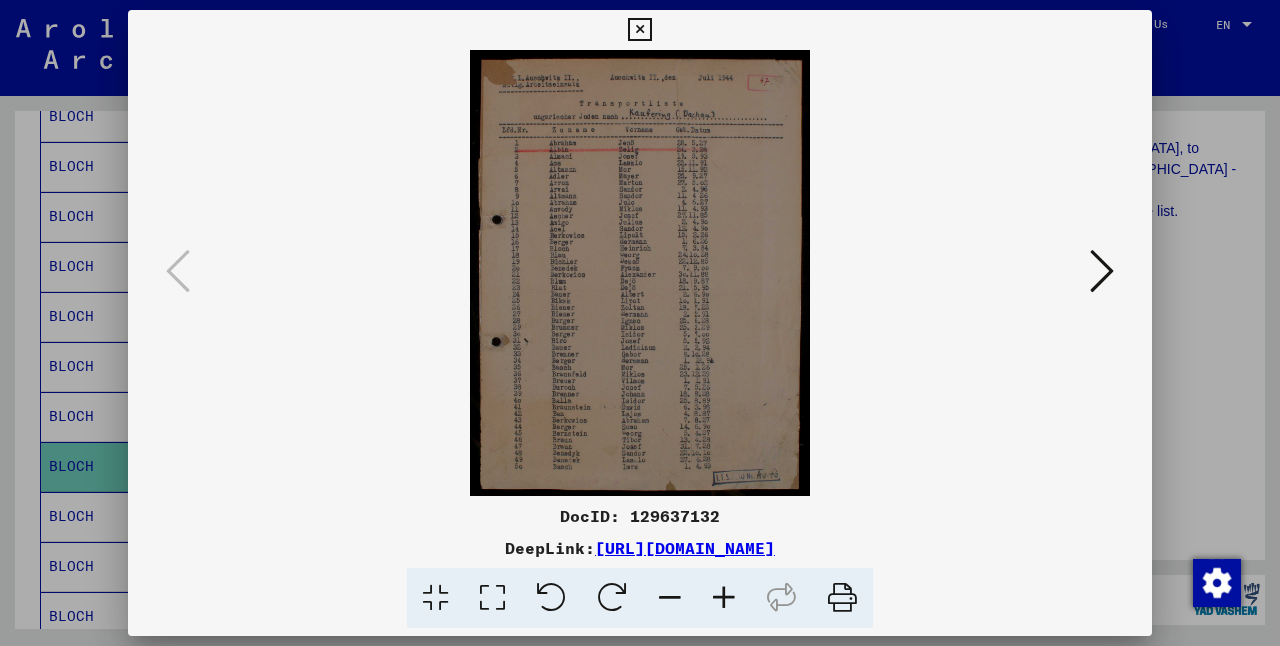 click at bounding box center (724, 598) 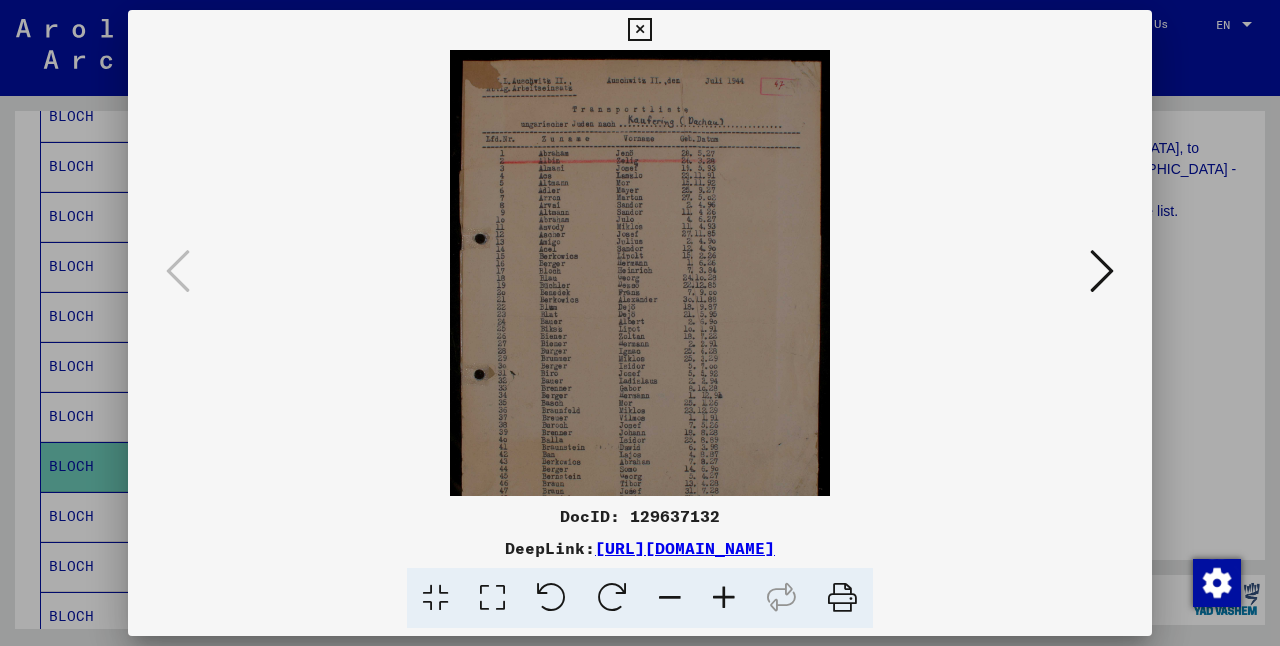click at bounding box center (724, 598) 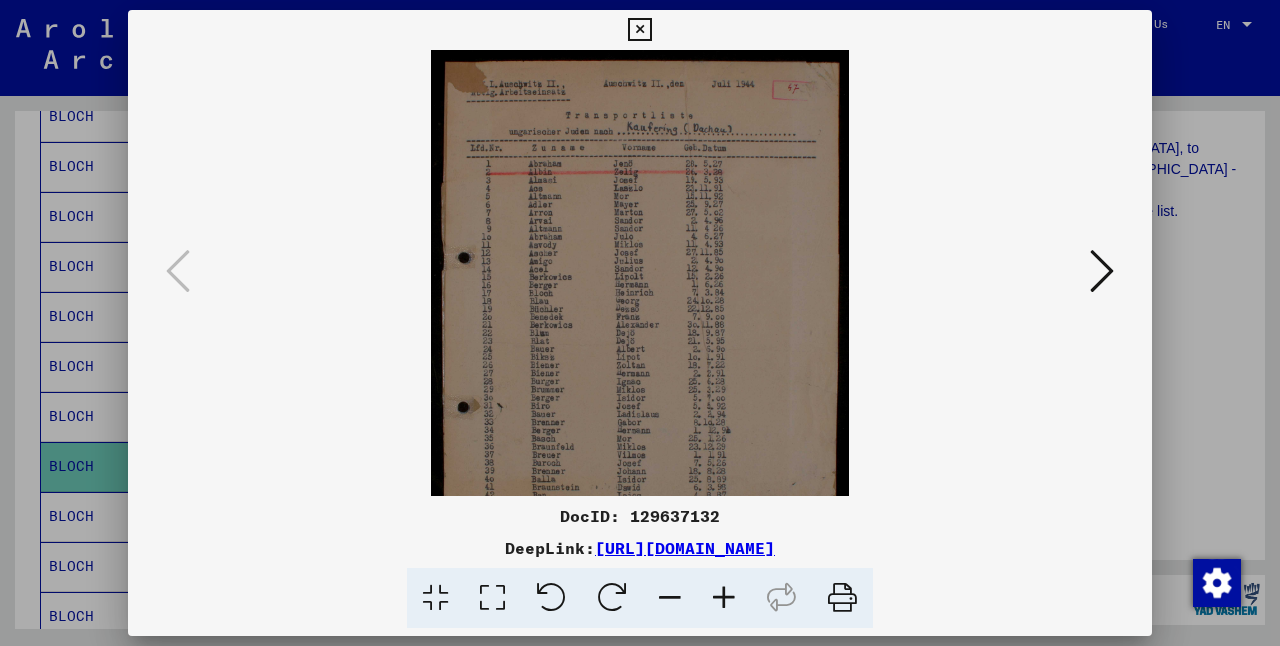 click at bounding box center (724, 598) 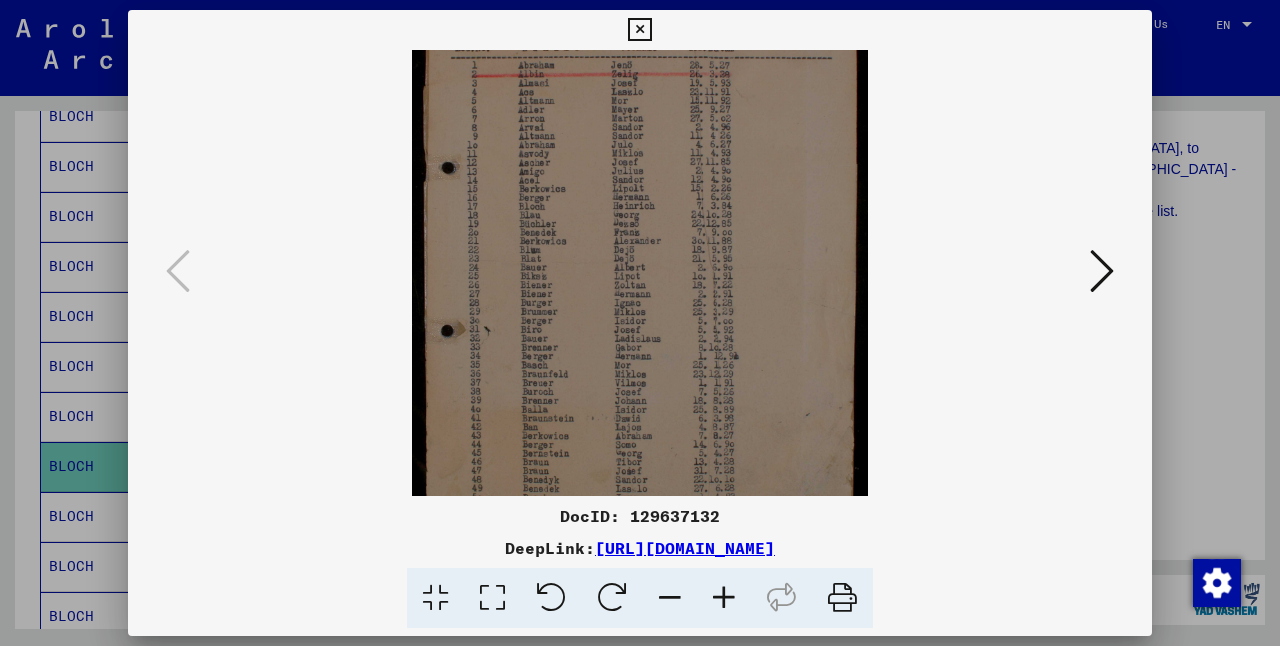 scroll, scrollTop: 110, scrollLeft: 0, axis: vertical 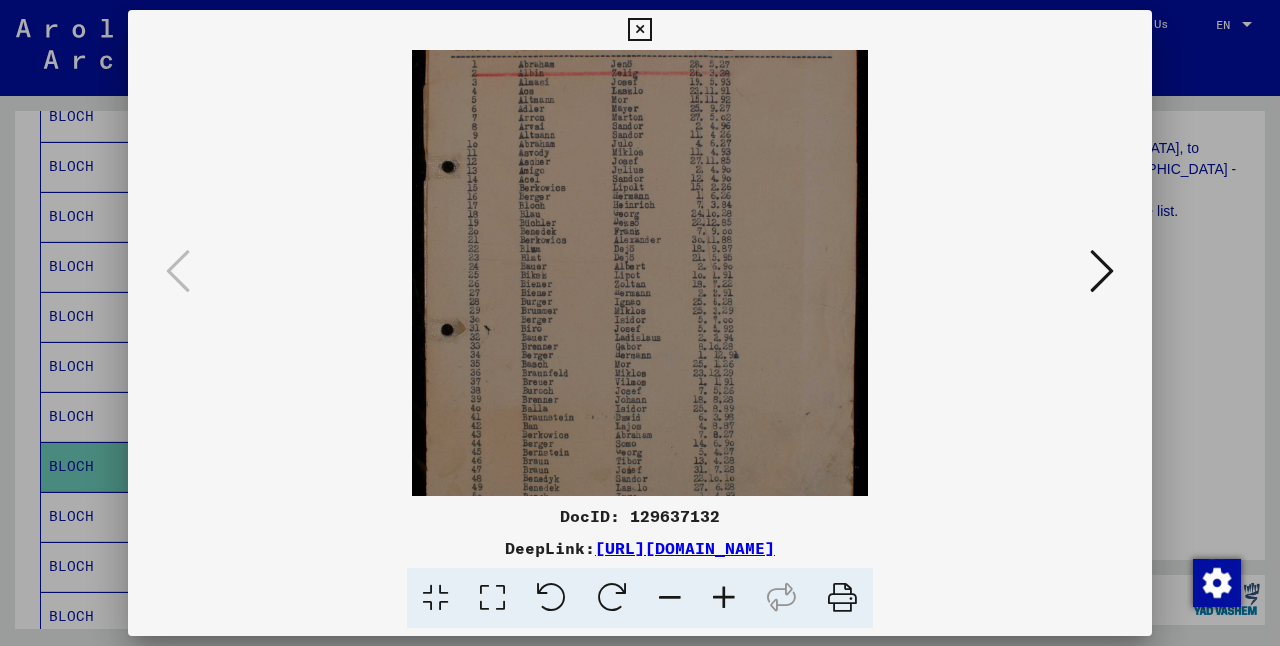 drag, startPoint x: 594, startPoint y: 389, endPoint x: 576, endPoint y: 279, distance: 111.463 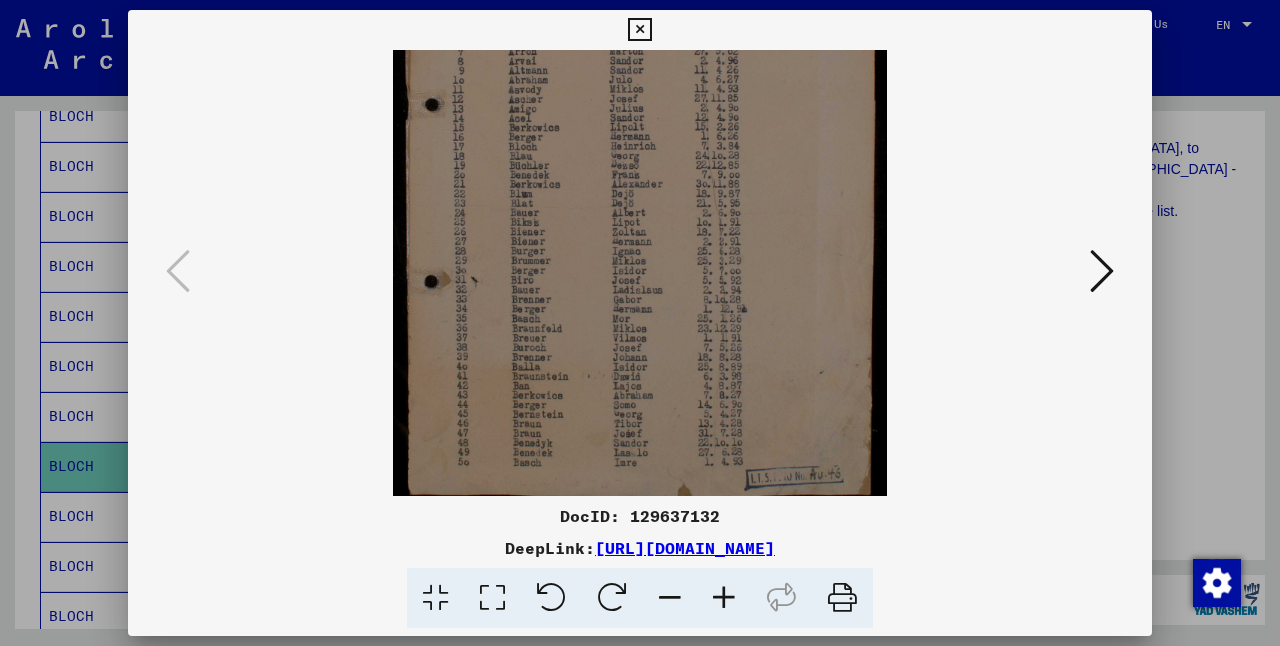 scroll, scrollTop: 200, scrollLeft: 0, axis: vertical 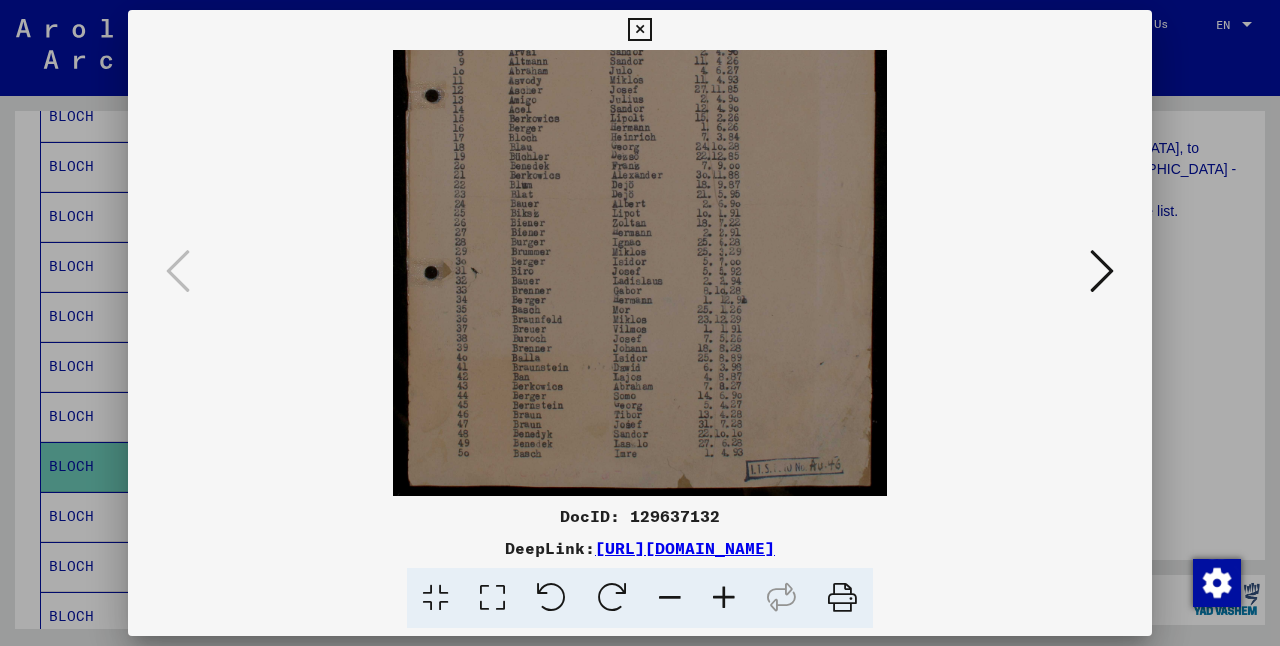 drag, startPoint x: 693, startPoint y: 383, endPoint x: 694, endPoint y: 245, distance: 138.00362 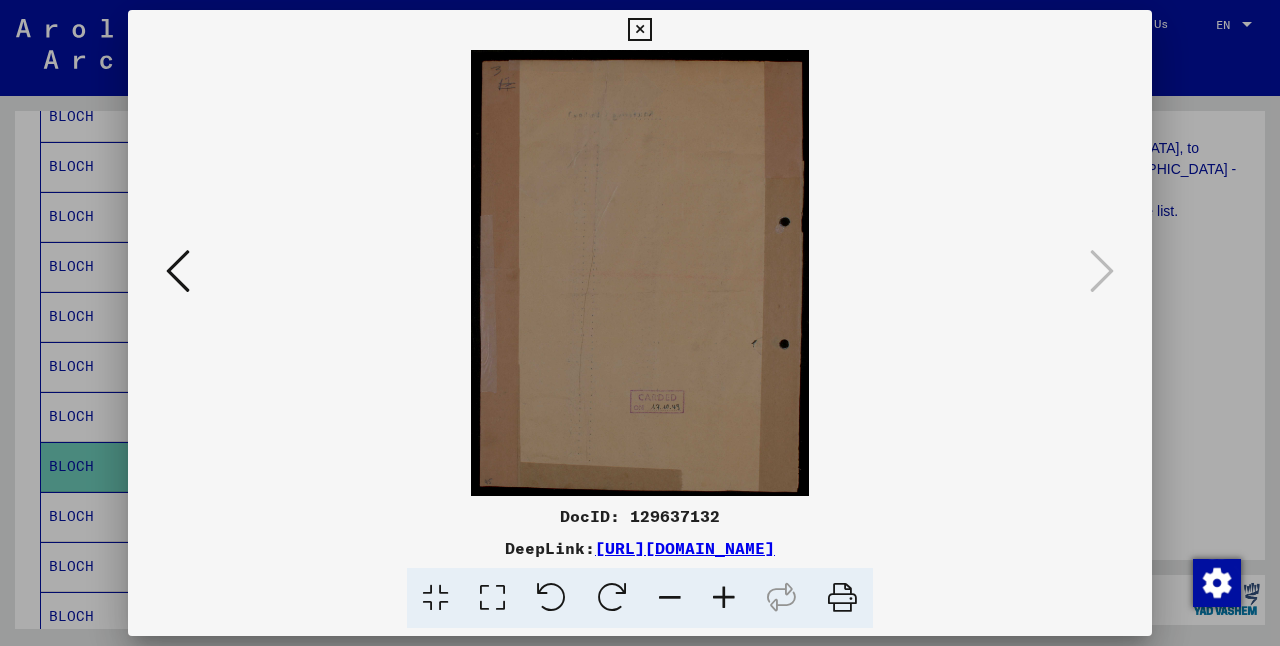 scroll, scrollTop: 0, scrollLeft: 0, axis: both 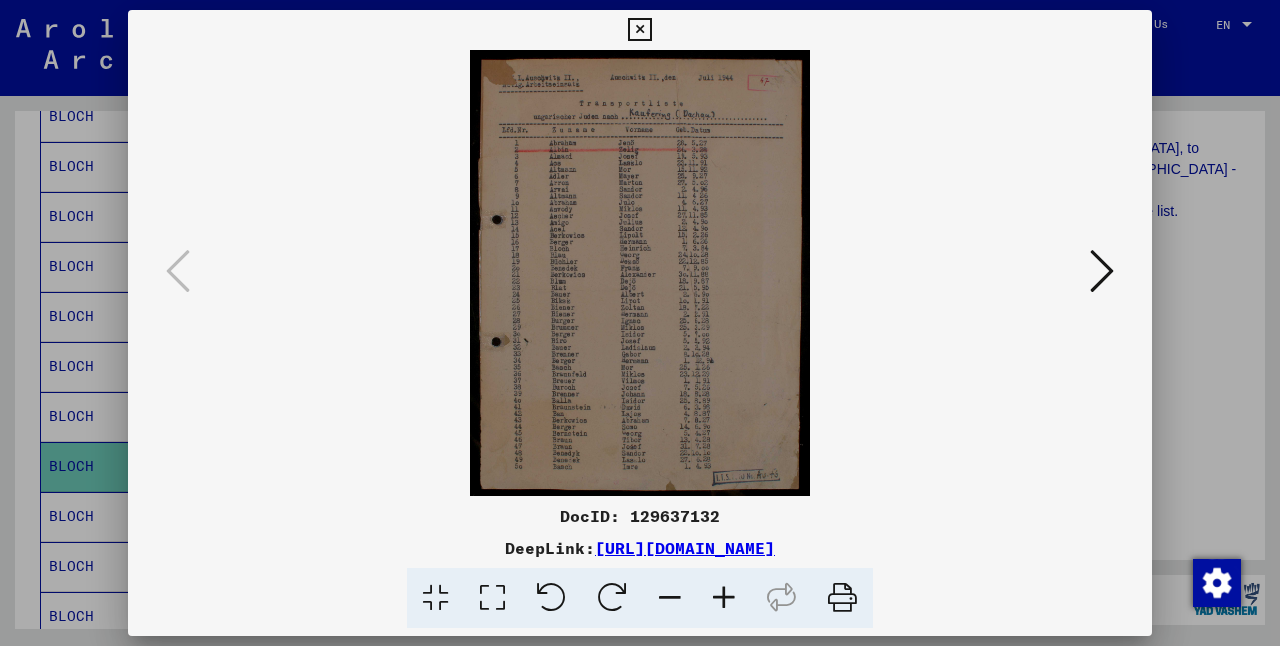 click at bounding box center [724, 598] 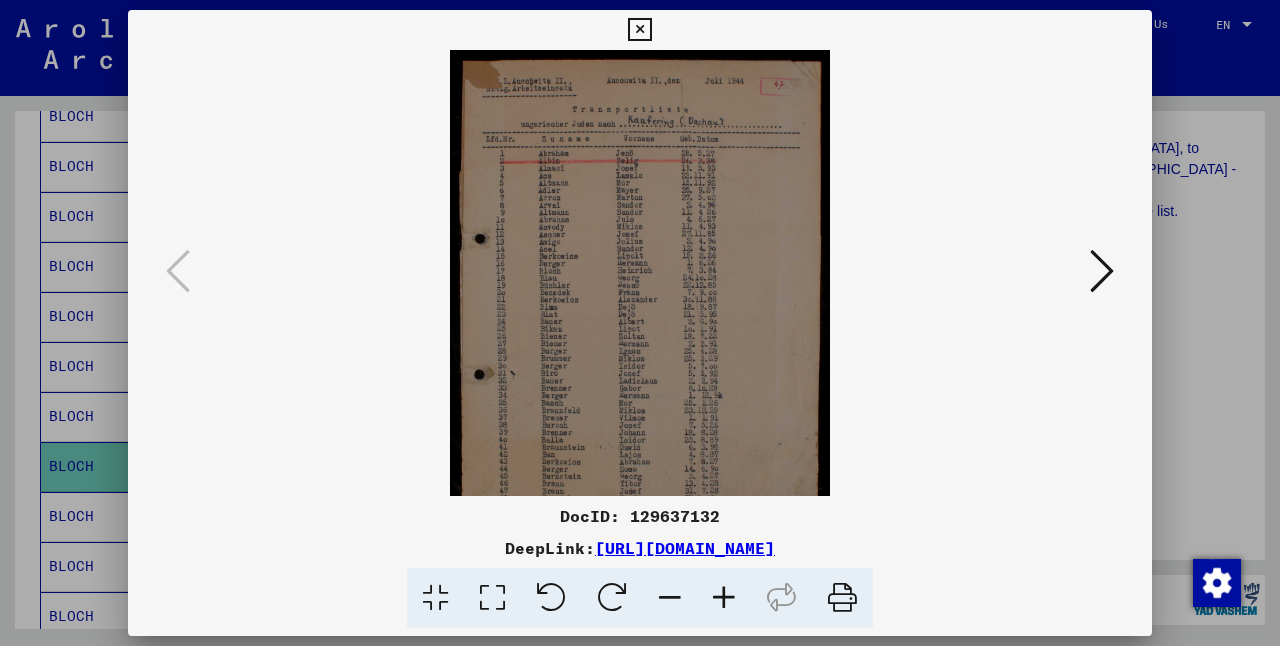 click at bounding box center (724, 598) 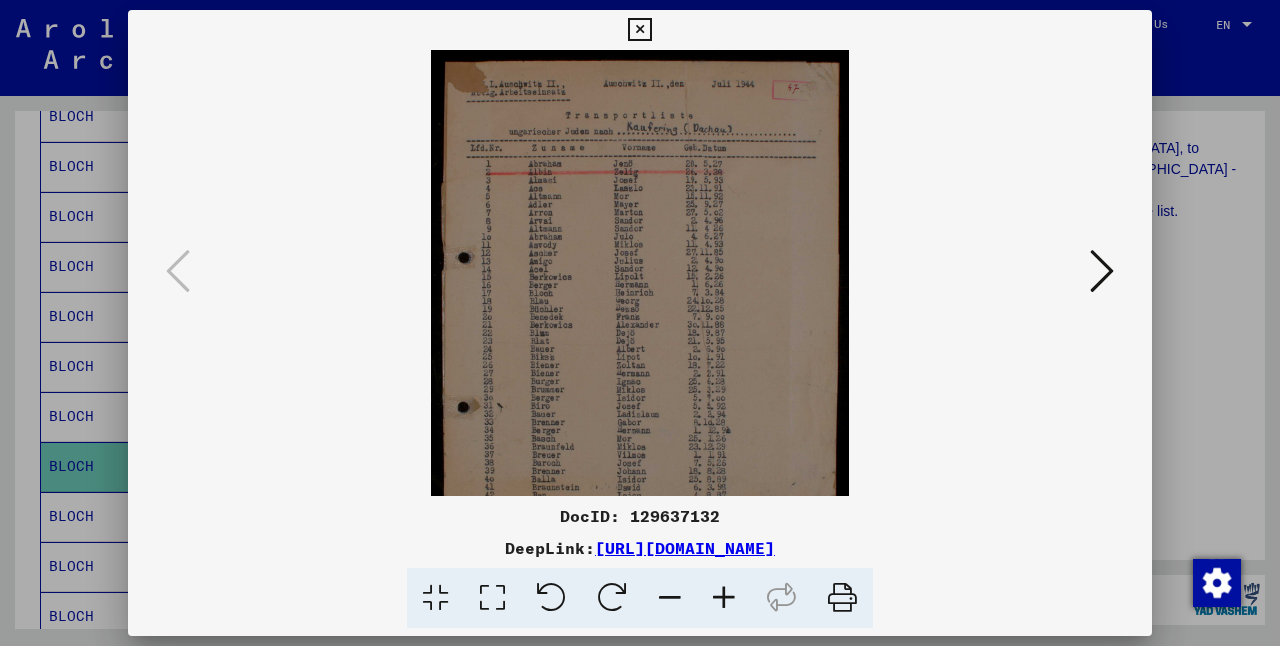 click at bounding box center (724, 598) 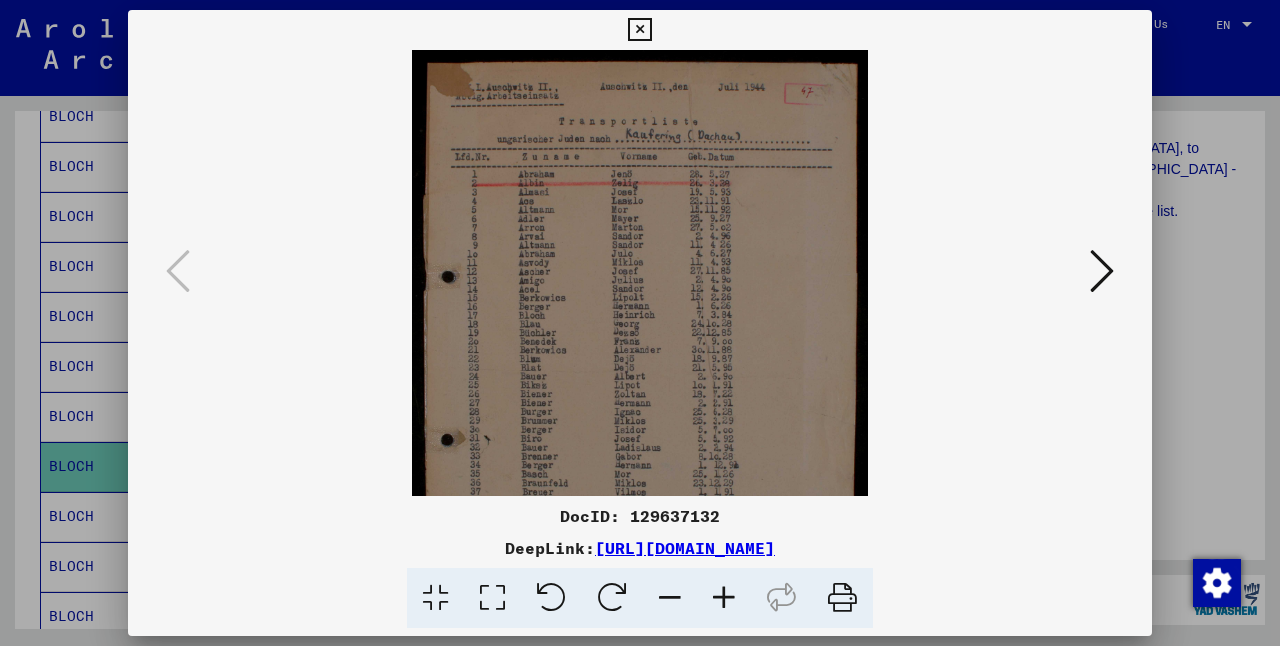 click at bounding box center (639, 30) 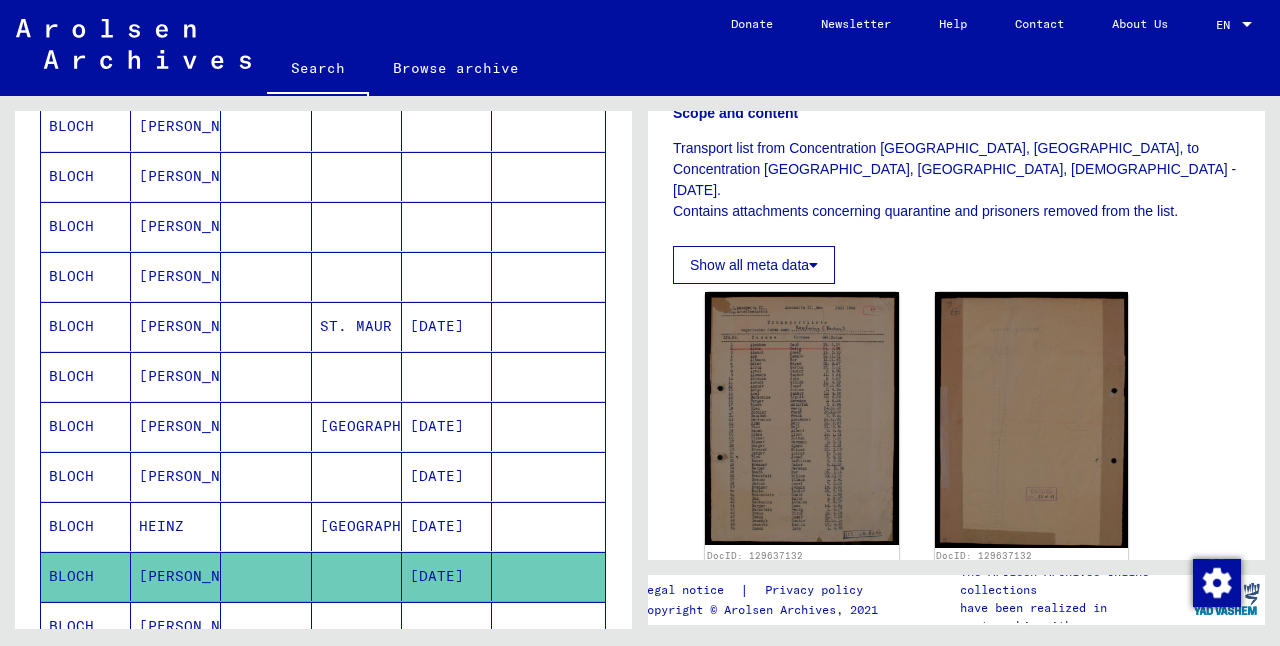 scroll, scrollTop: 899, scrollLeft: 0, axis: vertical 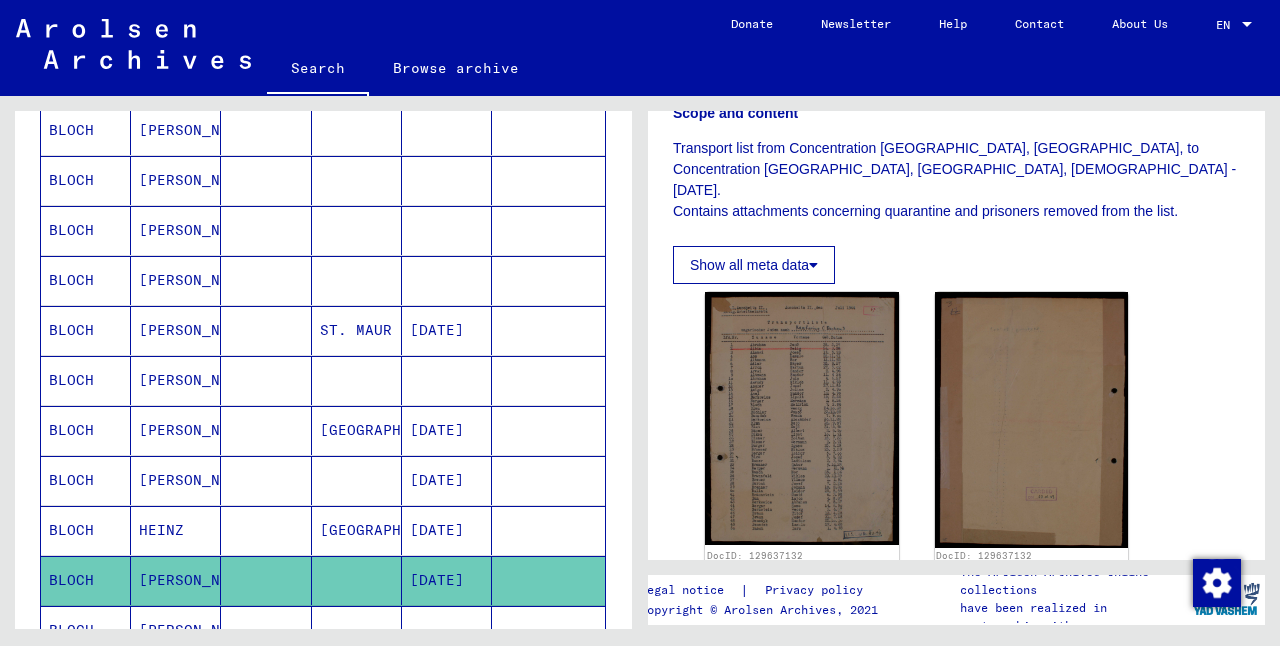 click on "[PERSON_NAME]" at bounding box center (176, 430) 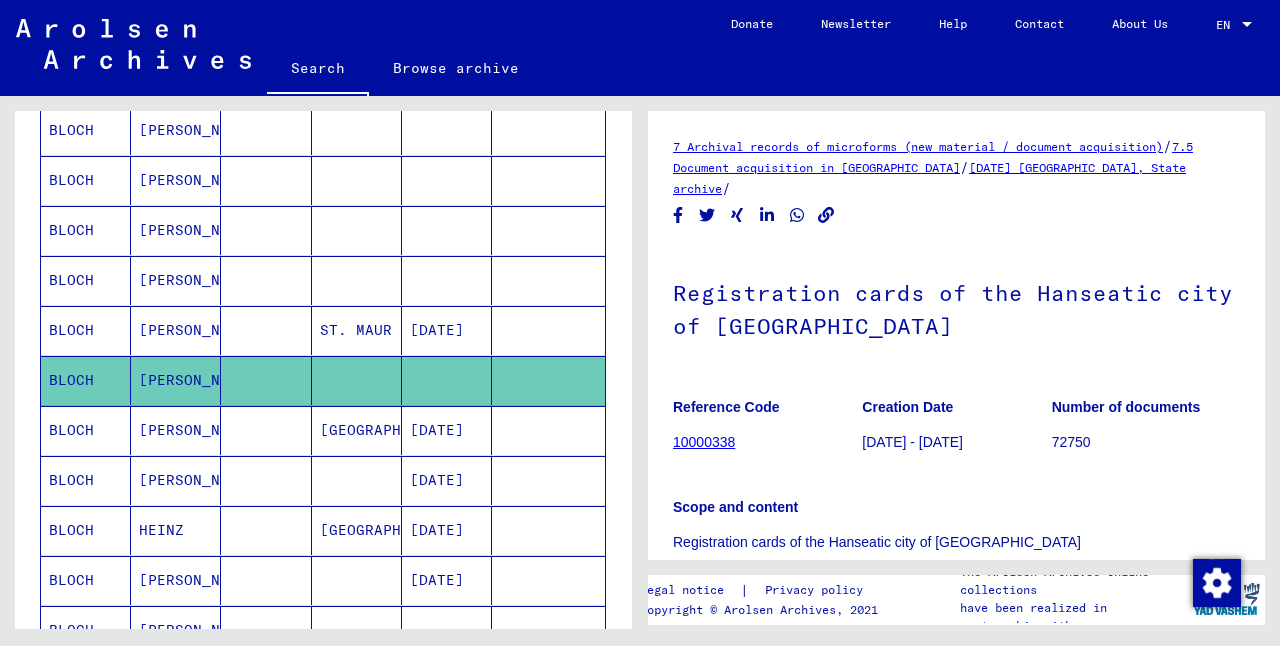 scroll, scrollTop: 0, scrollLeft: 0, axis: both 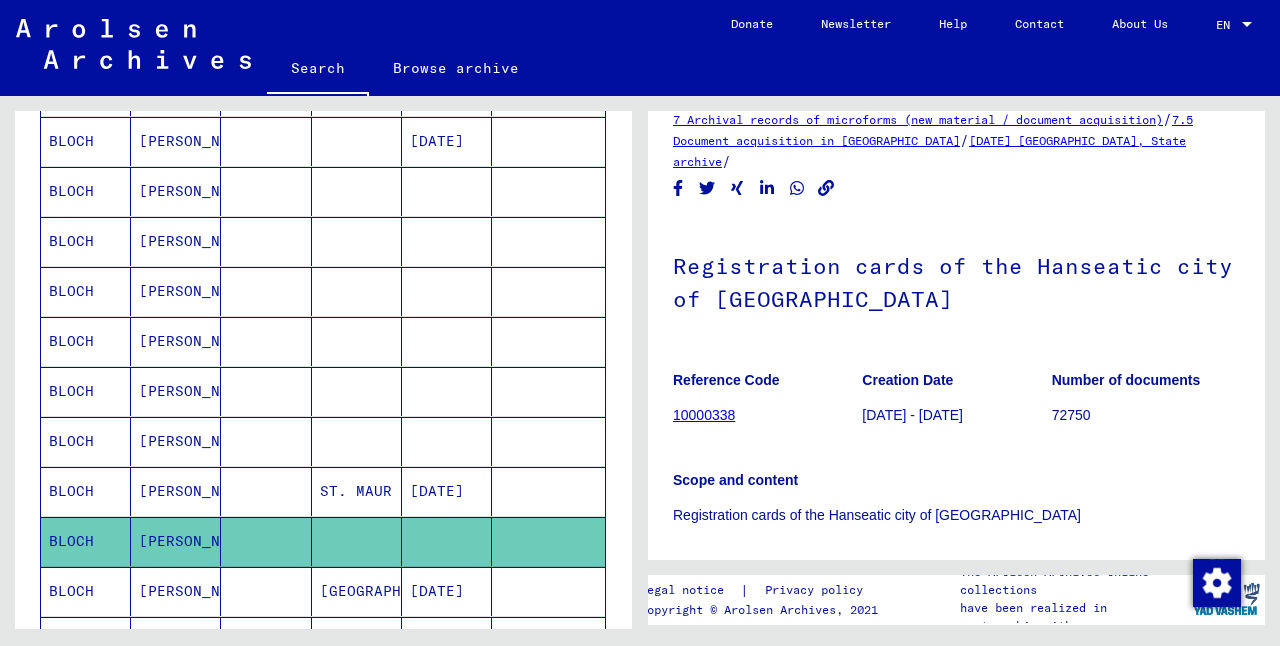 click on "[PERSON_NAME]" at bounding box center (176, 441) 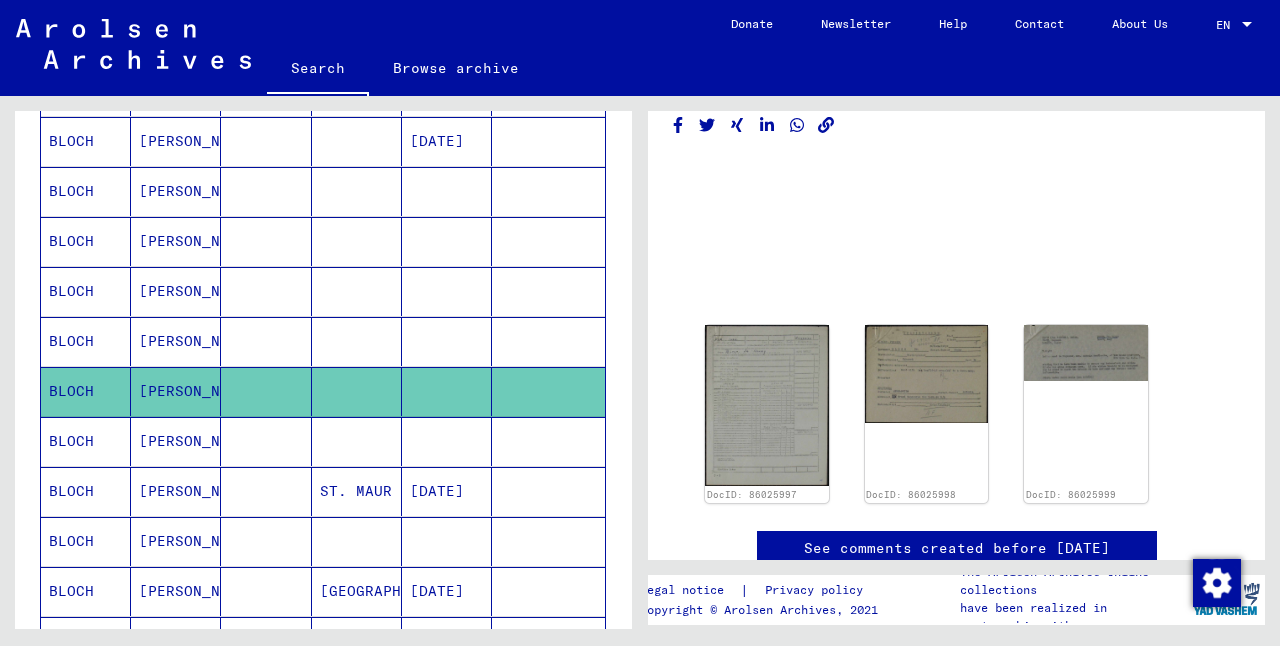 click on "[PERSON_NAME]" at bounding box center [176, 391] 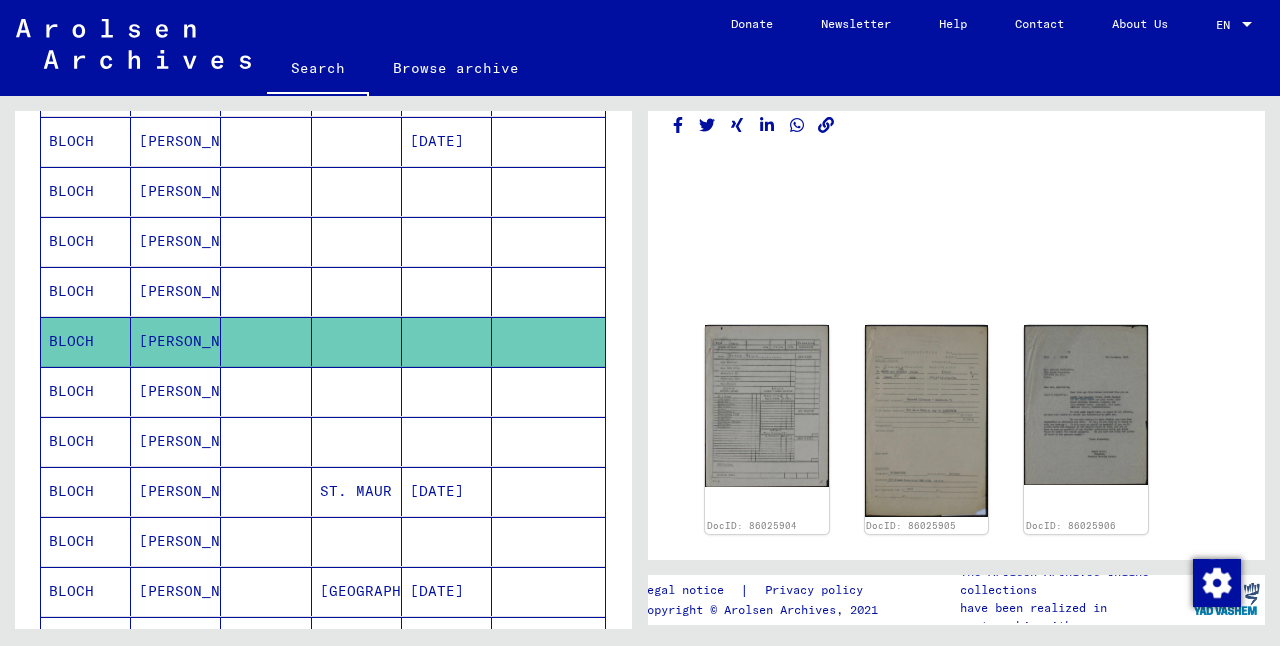 click on "[PERSON_NAME]" at bounding box center (176, 341) 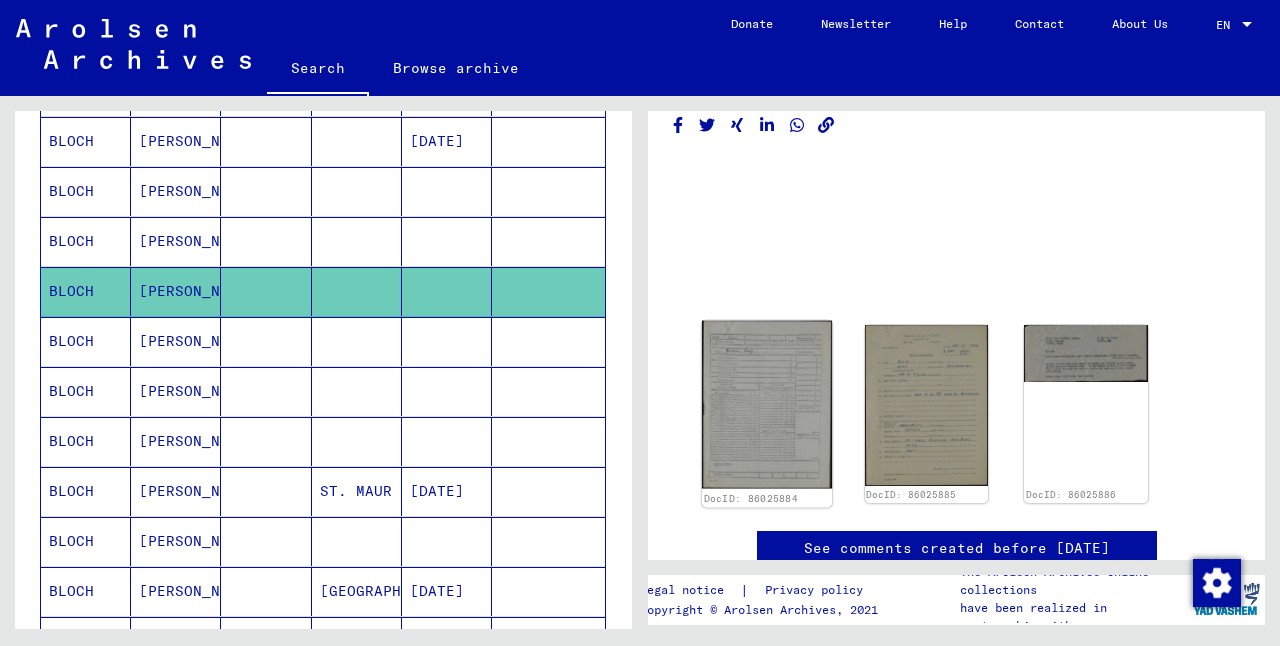 click 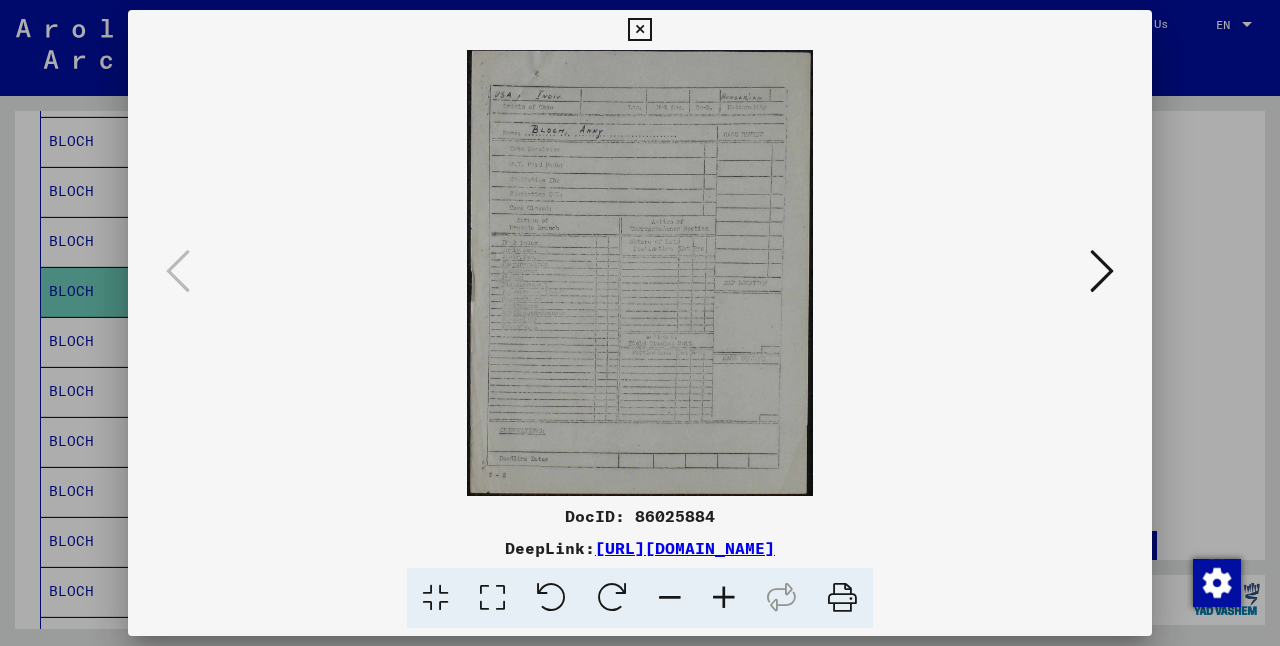 click at bounding box center [1102, 271] 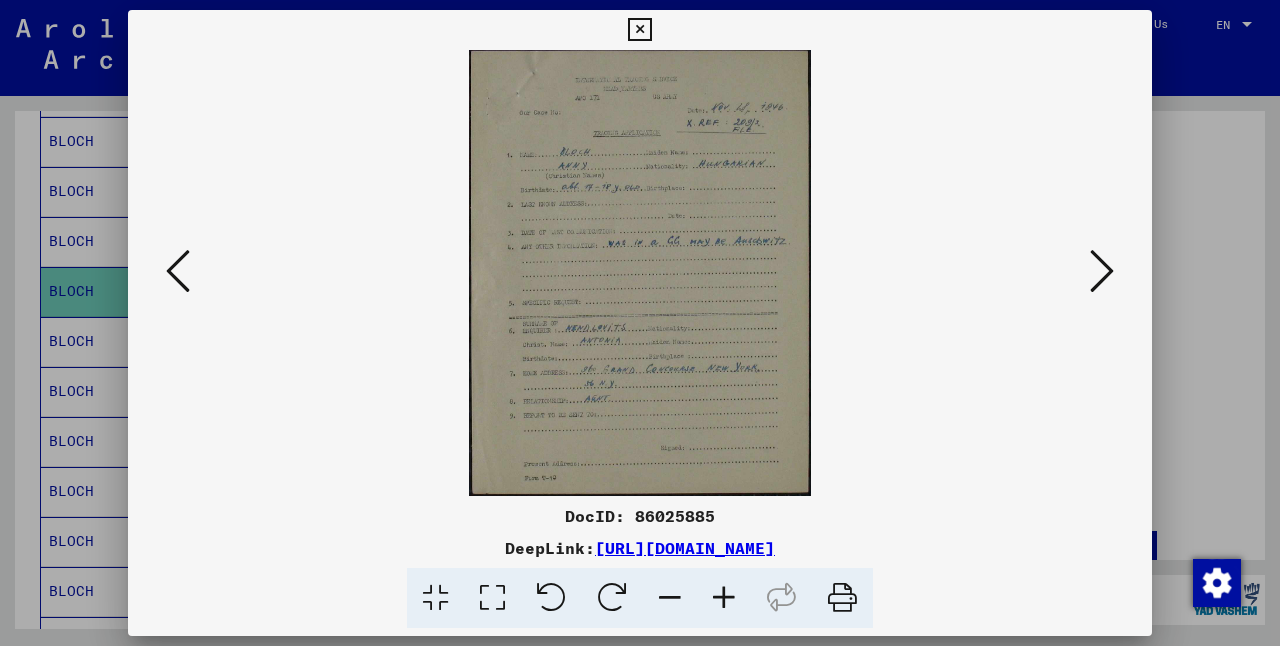 click at bounding box center (639, 30) 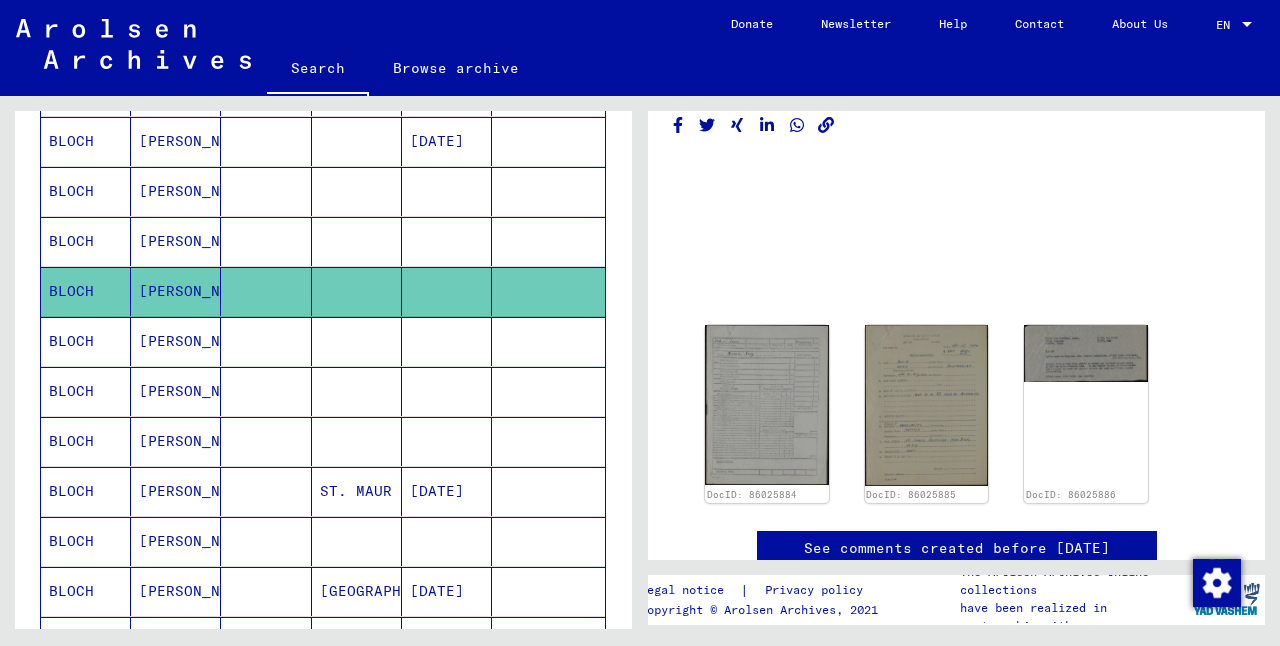 click on "[PERSON_NAME]" at bounding box center (176, 291) 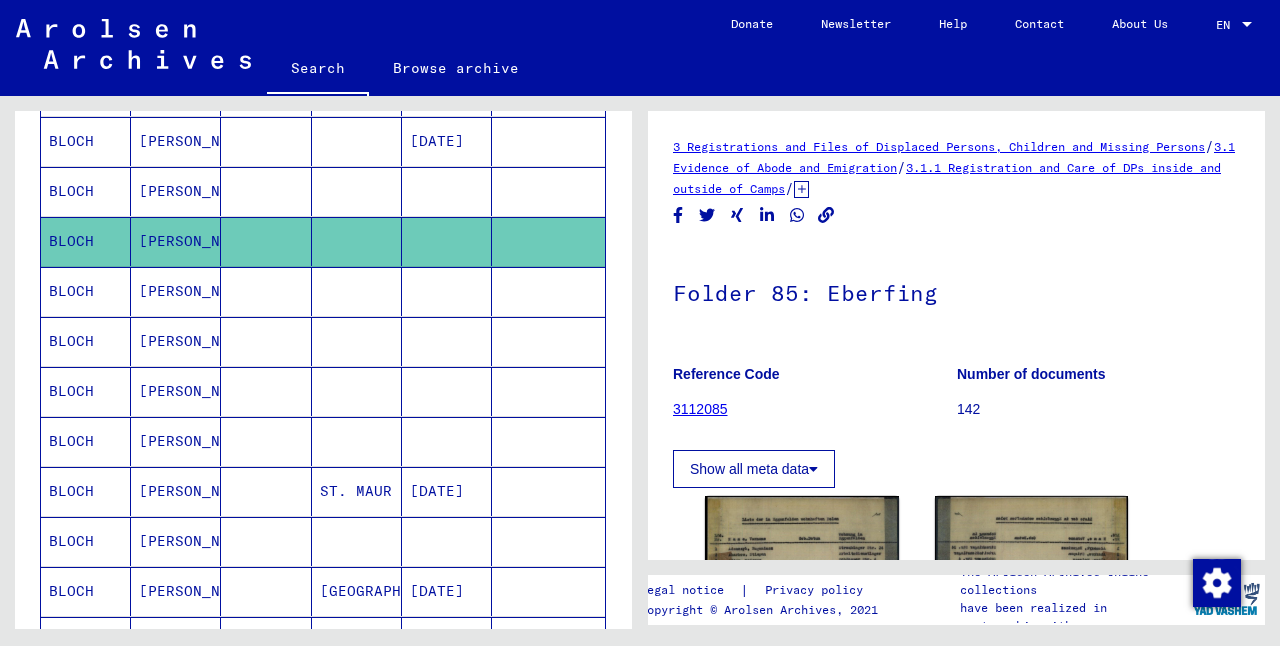 scroll, scrollTop: 0, scrollLeft: 0, axis: both 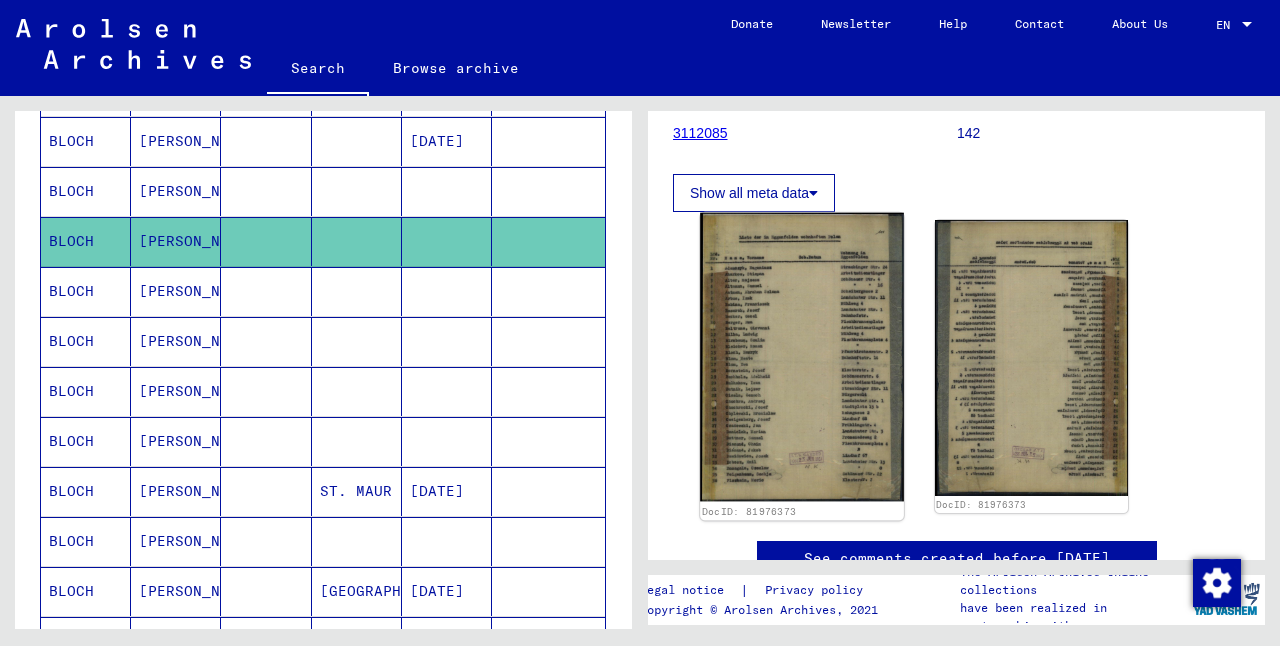 click 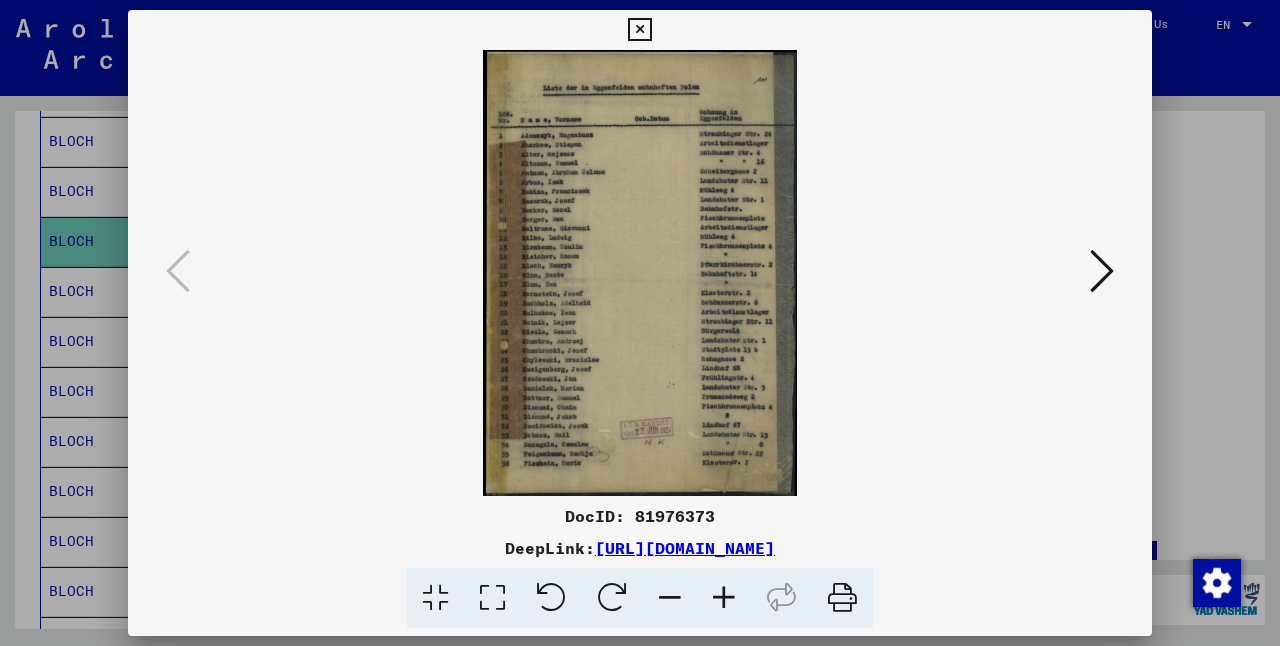 click at bounding box center (724, 598) 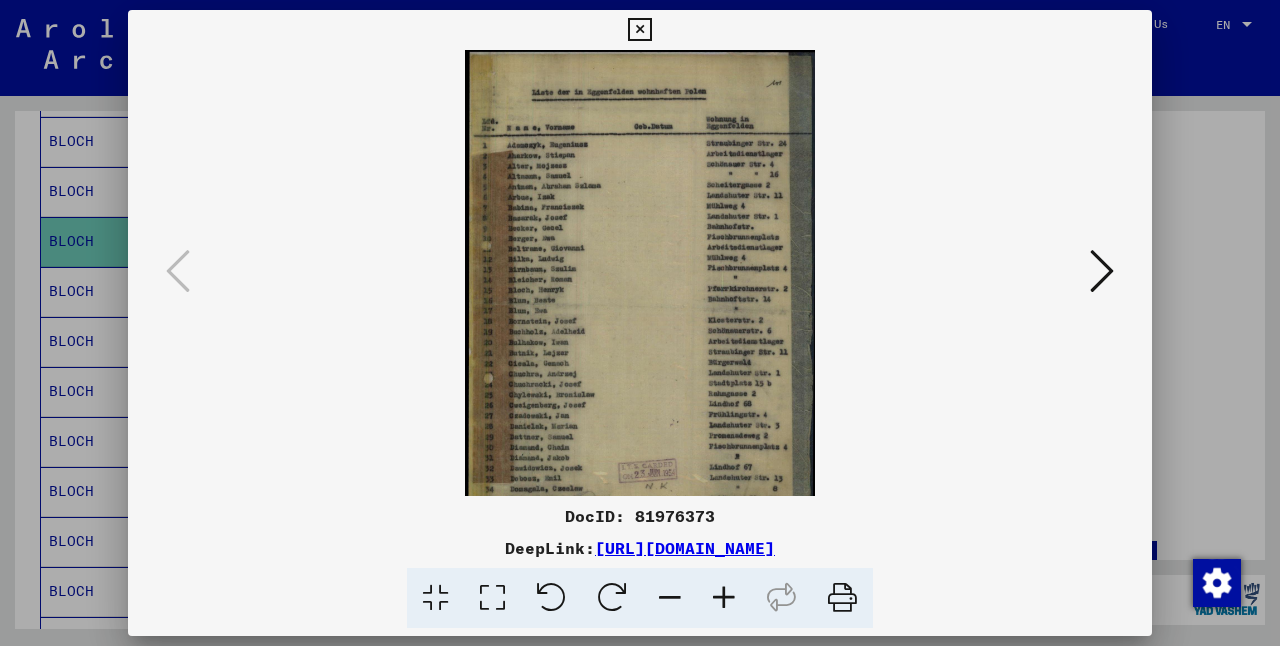 click at bounding box center [724, 598] 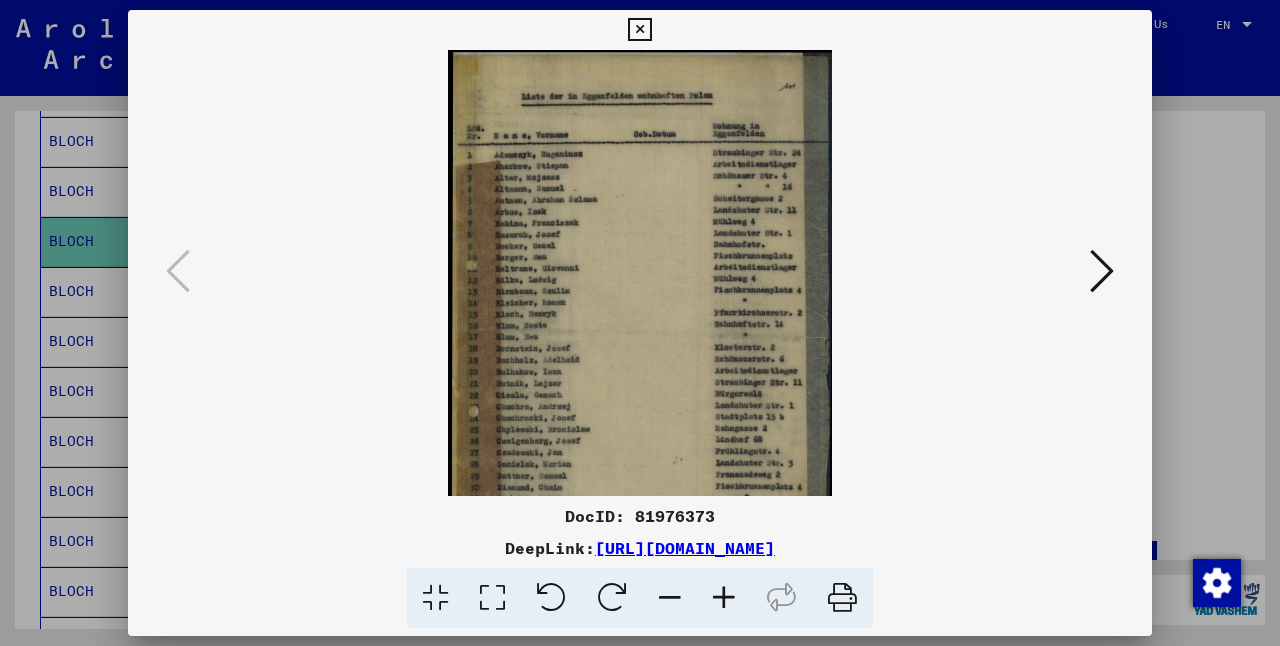 click at bounding box center [724, 598] 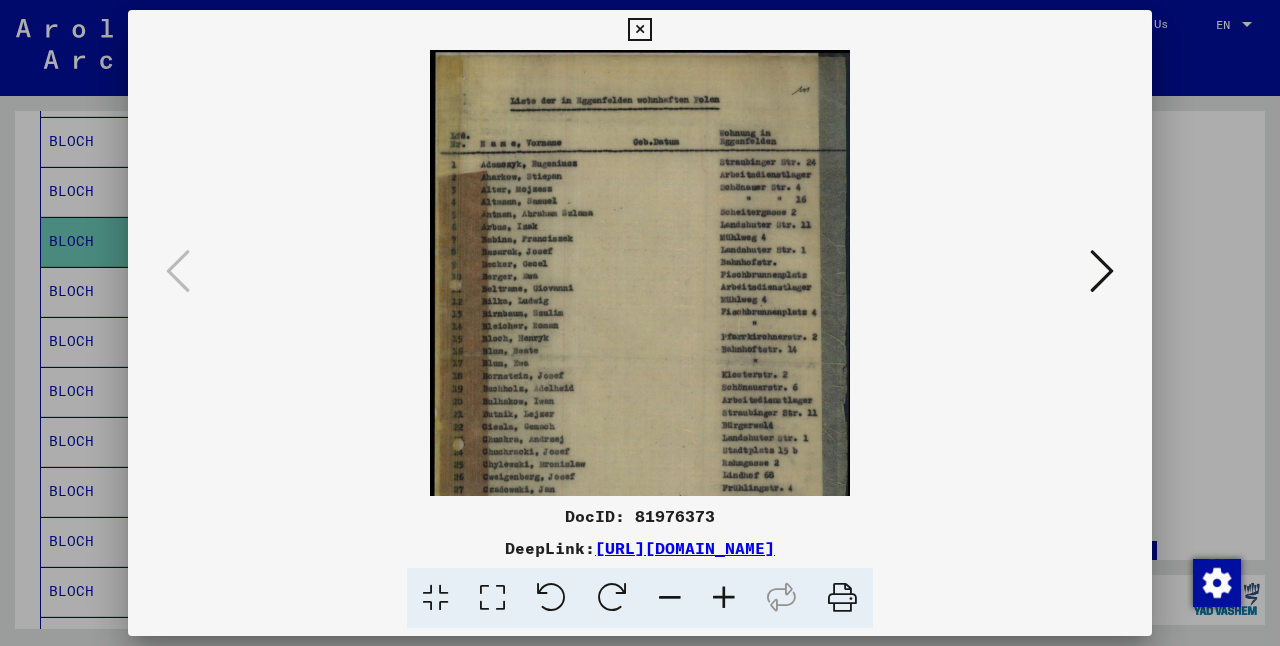 click at bounding box center (724, 598) 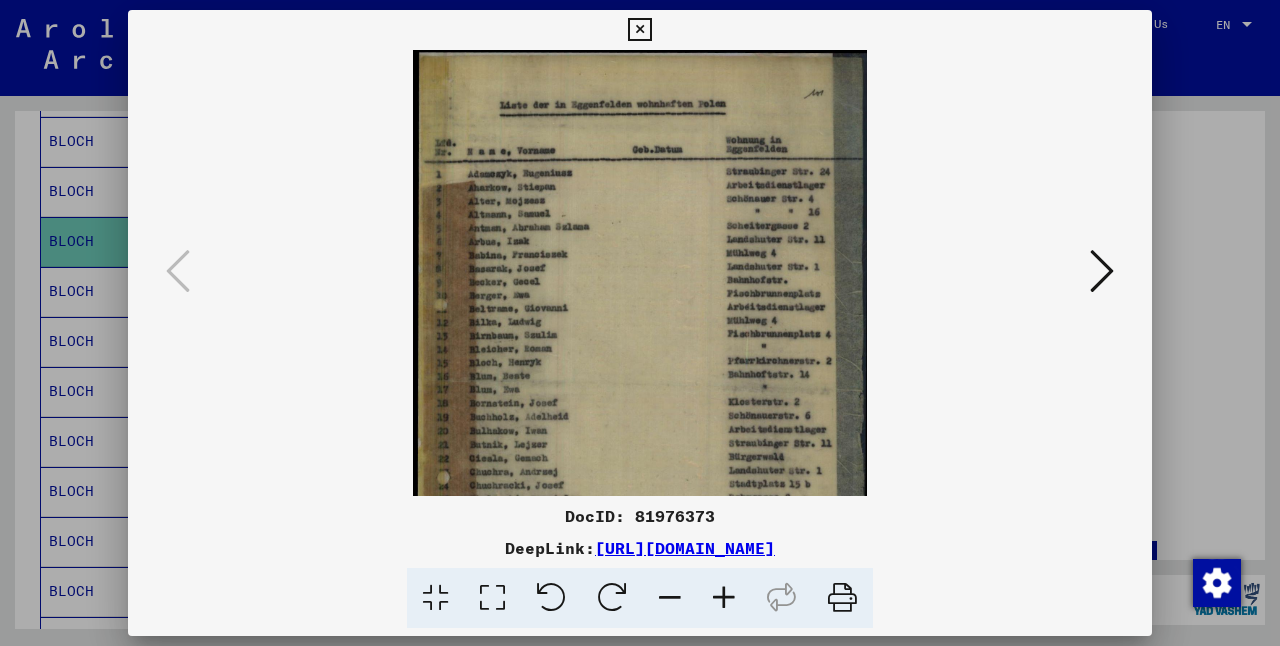 drag, startPoint x: 715, startPoint y: 375, endPoint x: 689, endPoint y: 376, distance: 26.019224 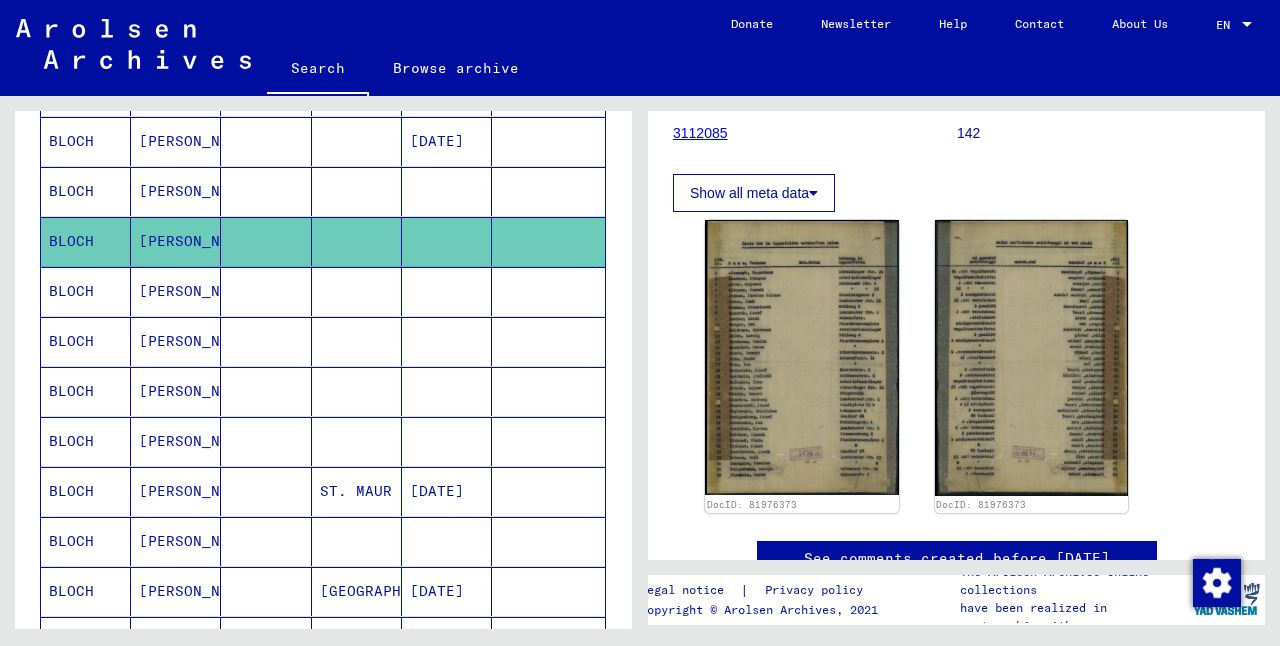 click on "[PERSON_NAME]" at bounding box center (176, 241) 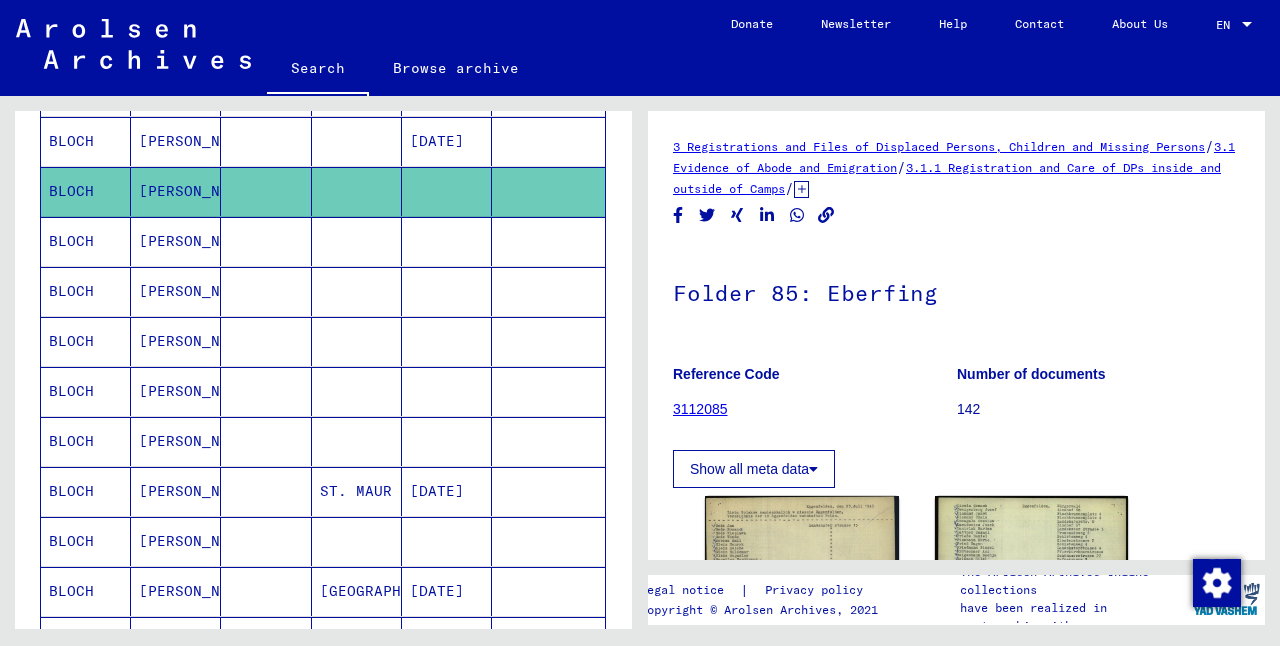 scroll, scrollTop: 0, scrollLeft: 0, axis: both 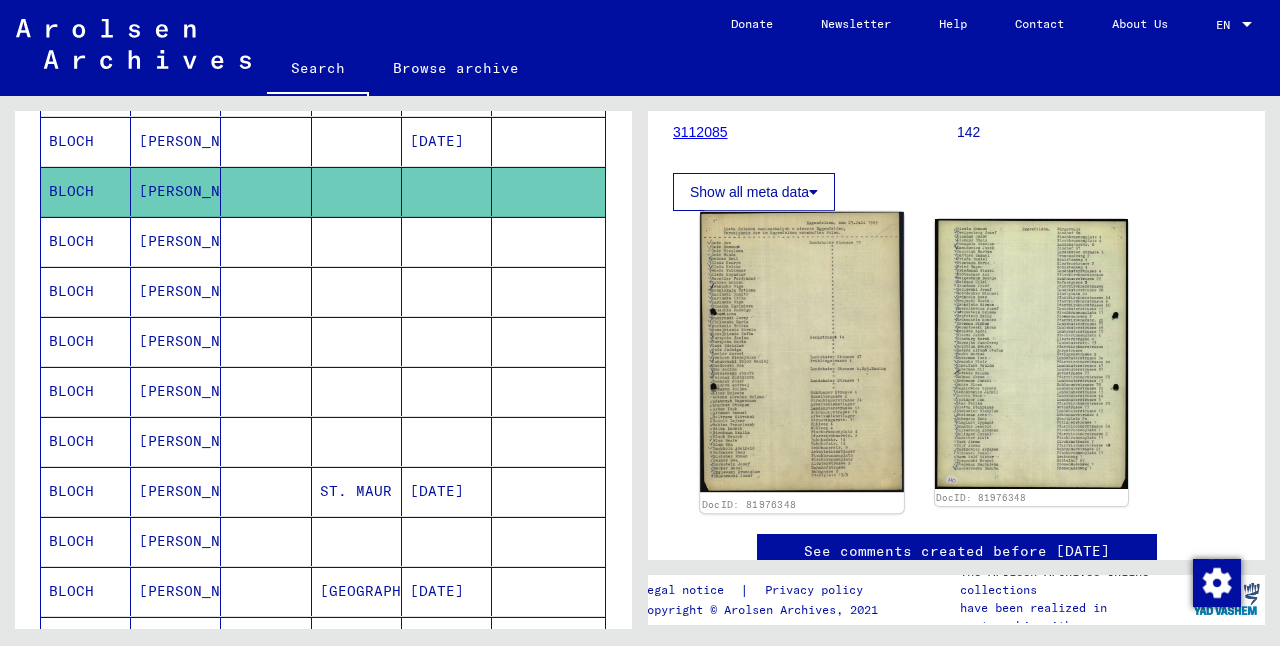 click 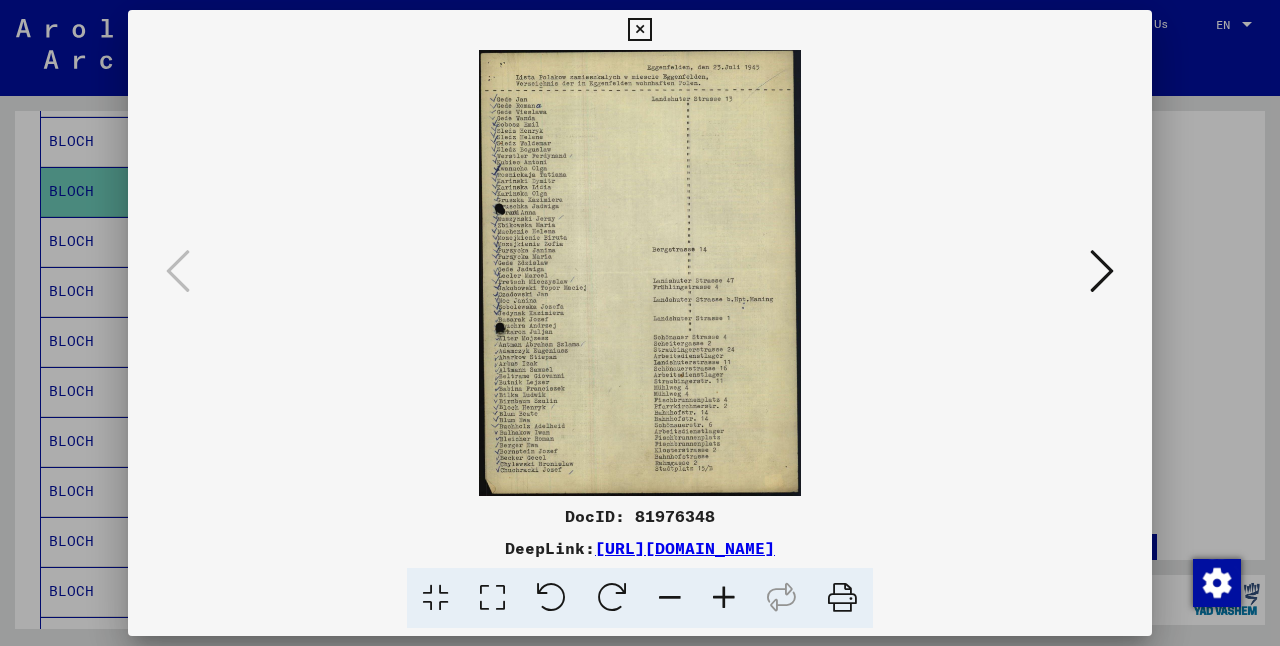 click at bounding box center (724, 598) 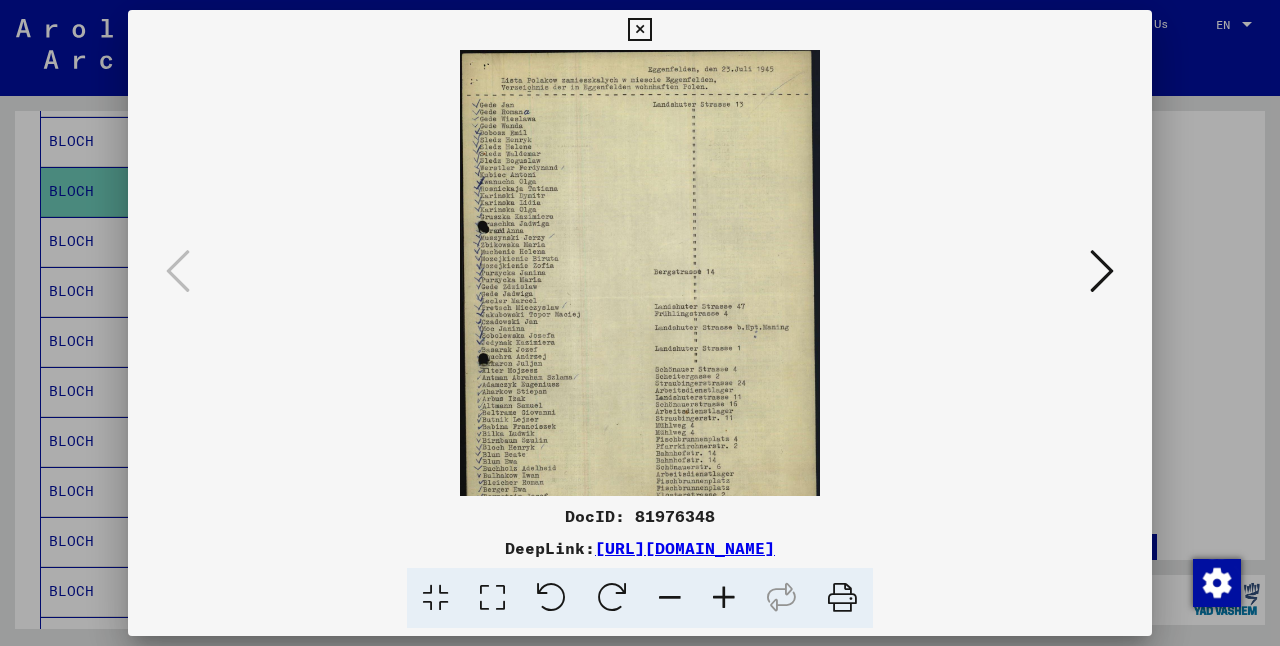 click at bounding box center (724, 598) 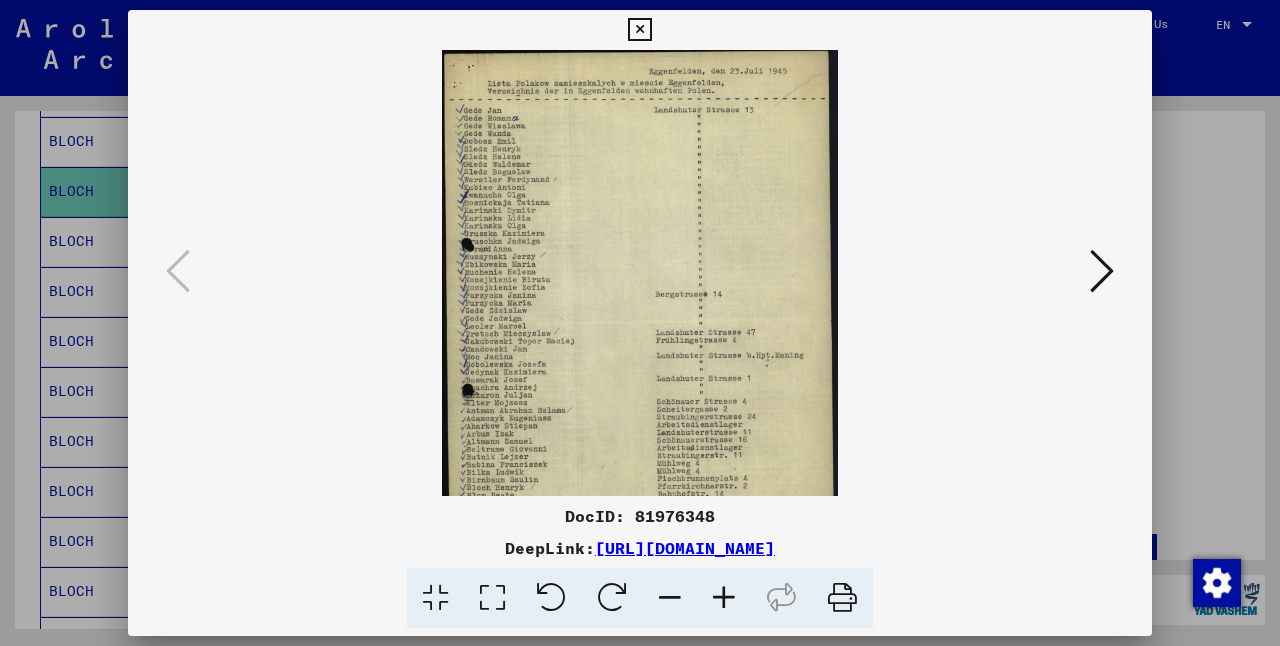 click at bounding box center [724, 598] 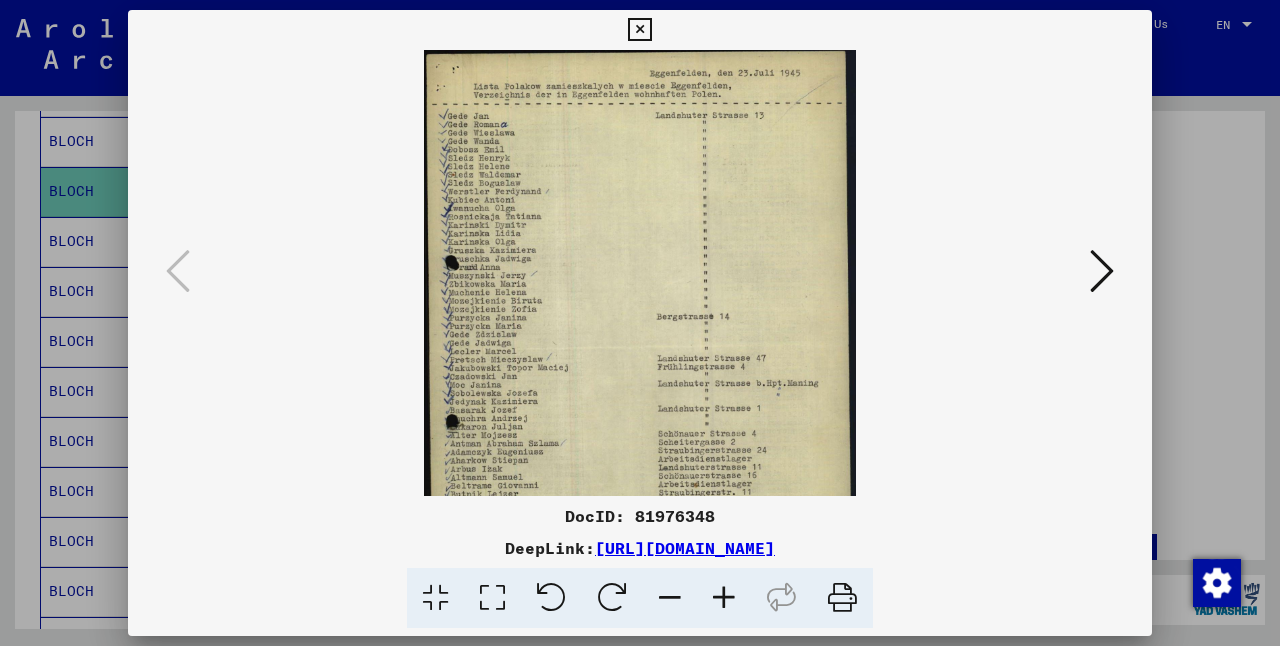 scroll, scrollTop: 0, scrollLeft: 0, axis: both 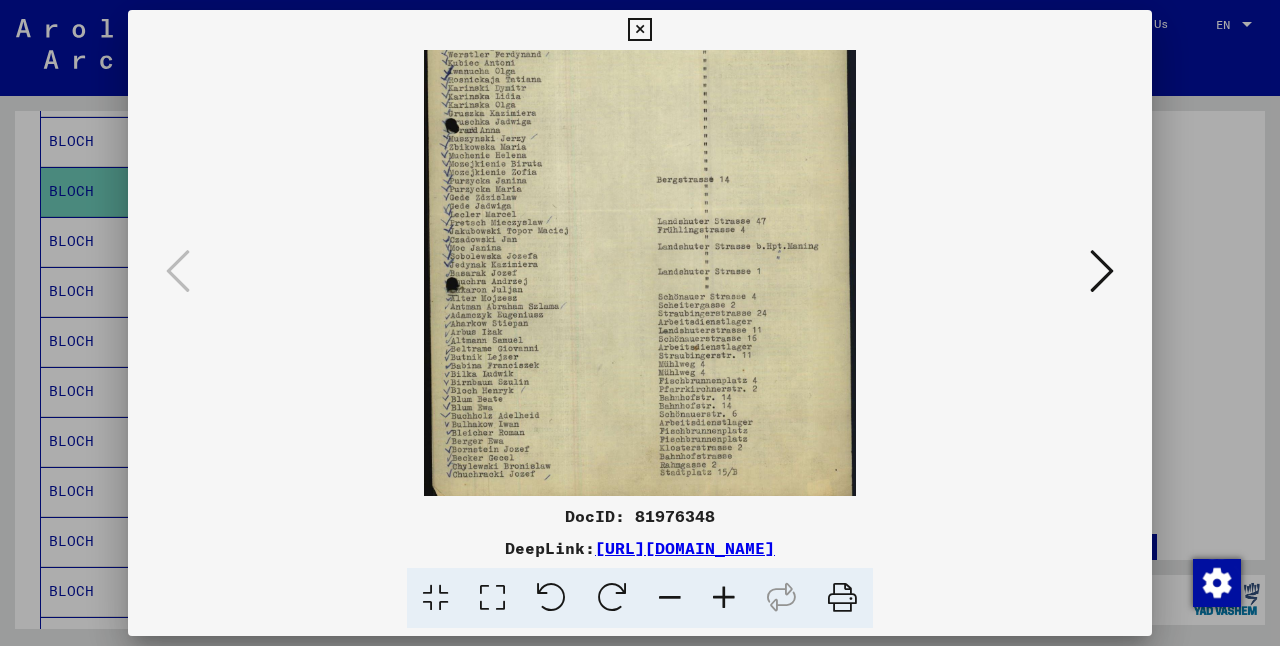 drag, startPoint x: 596, startPoint y: 353, endPoint x: 575, endPoint y: 216, distance: 138.60014 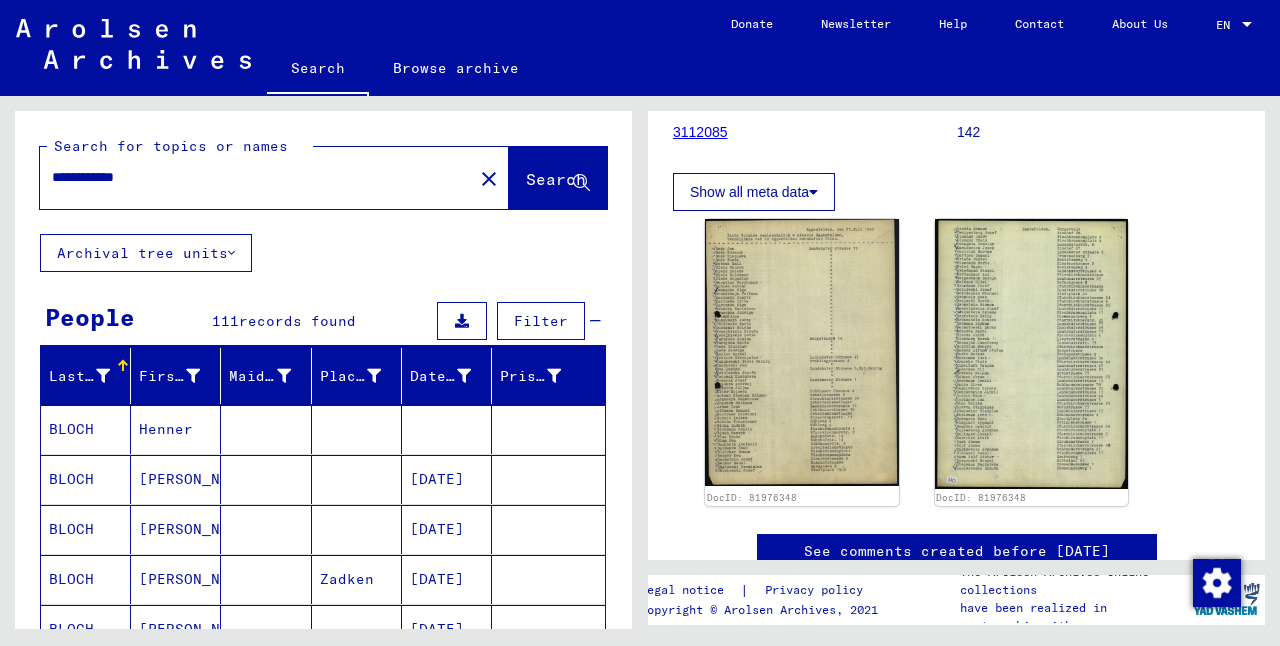 scroll, scrollTop: 0, scrollLeft: 0, axis: both 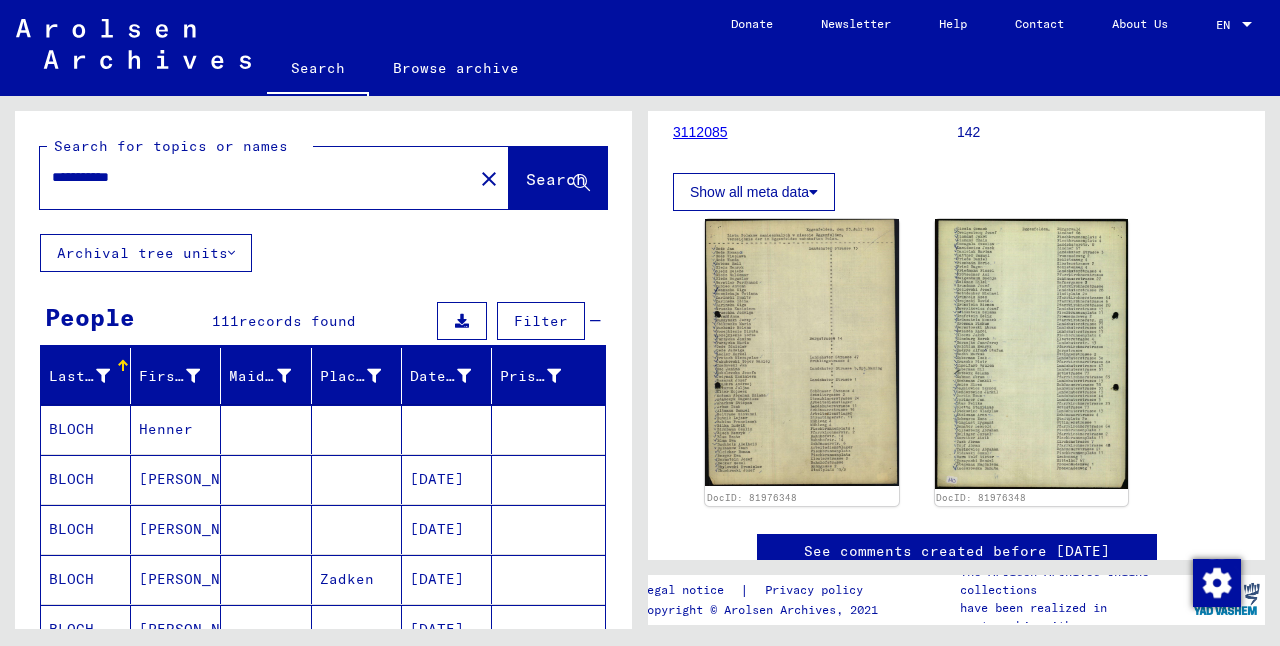 type on "**********" 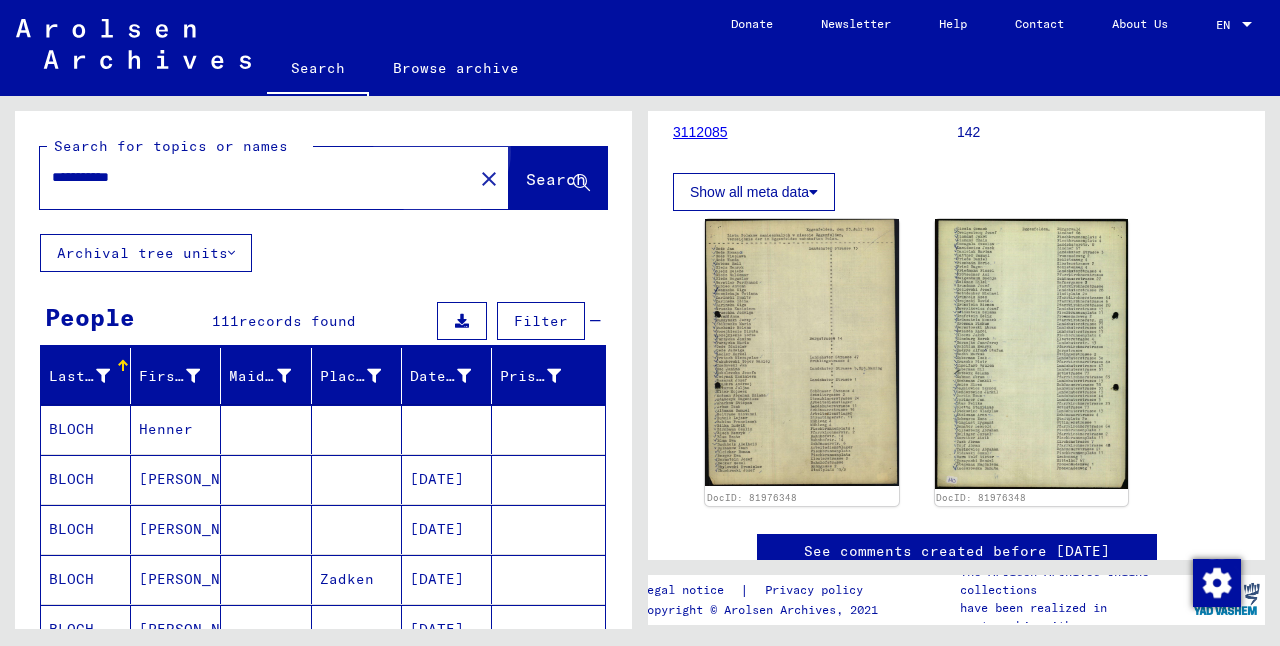 click on "Search" 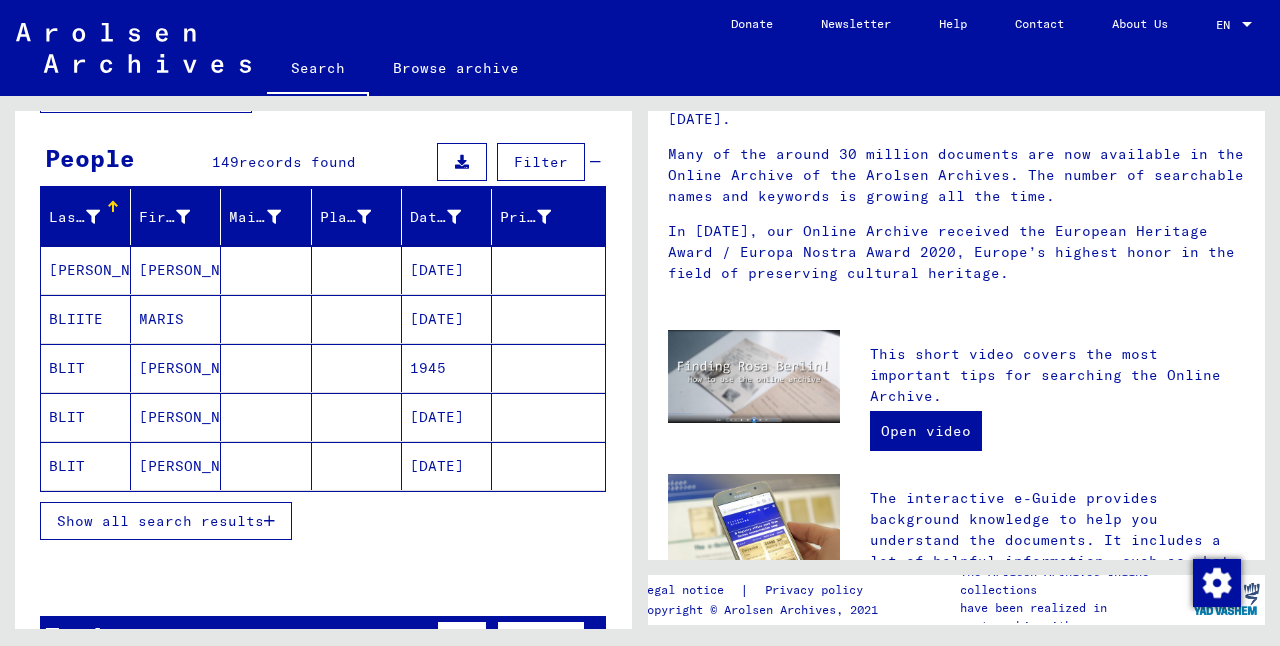 scroll, scrollTop: 168, scrollLeft: 0, axis: vertical 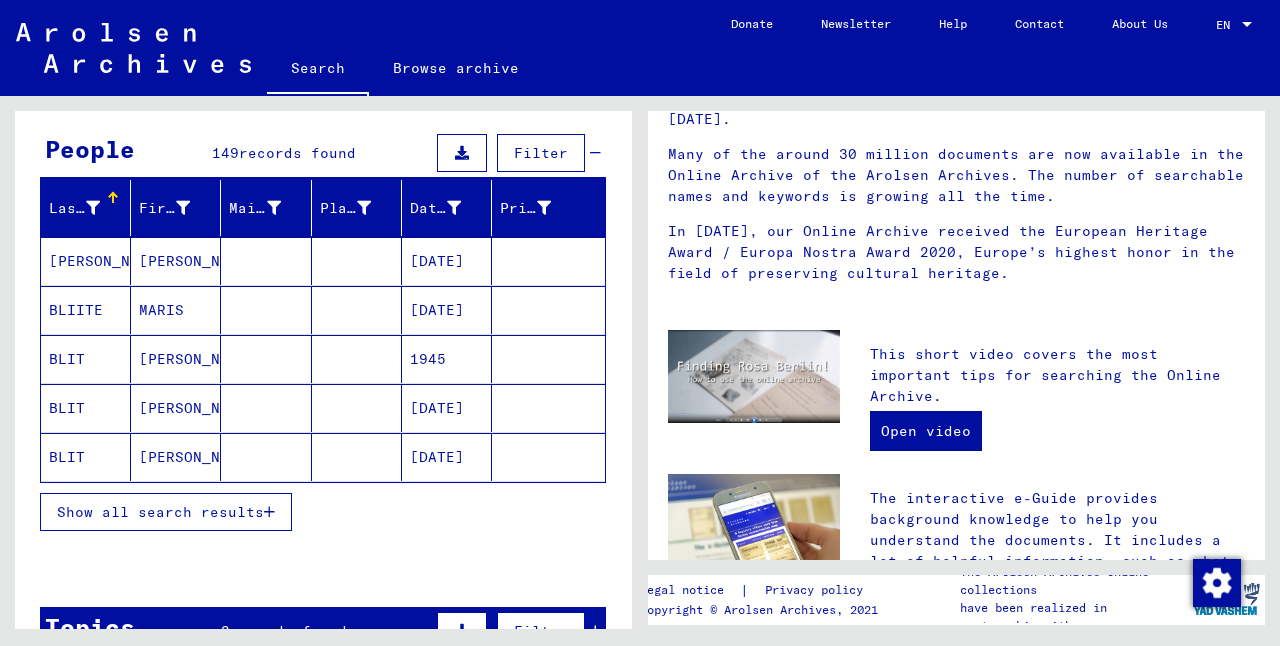 click on "Show all search results" at bounding box center (160, 512) 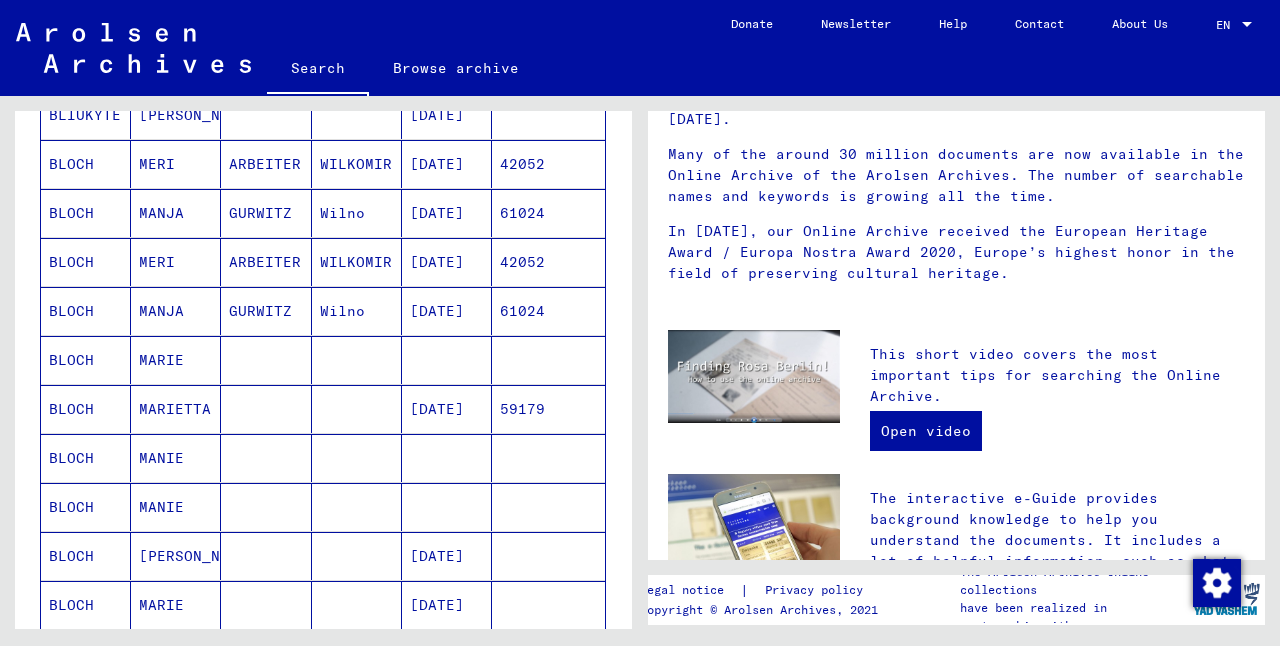 scroll, scrollTop: 906, scrollLeft: 0, axis: vertical 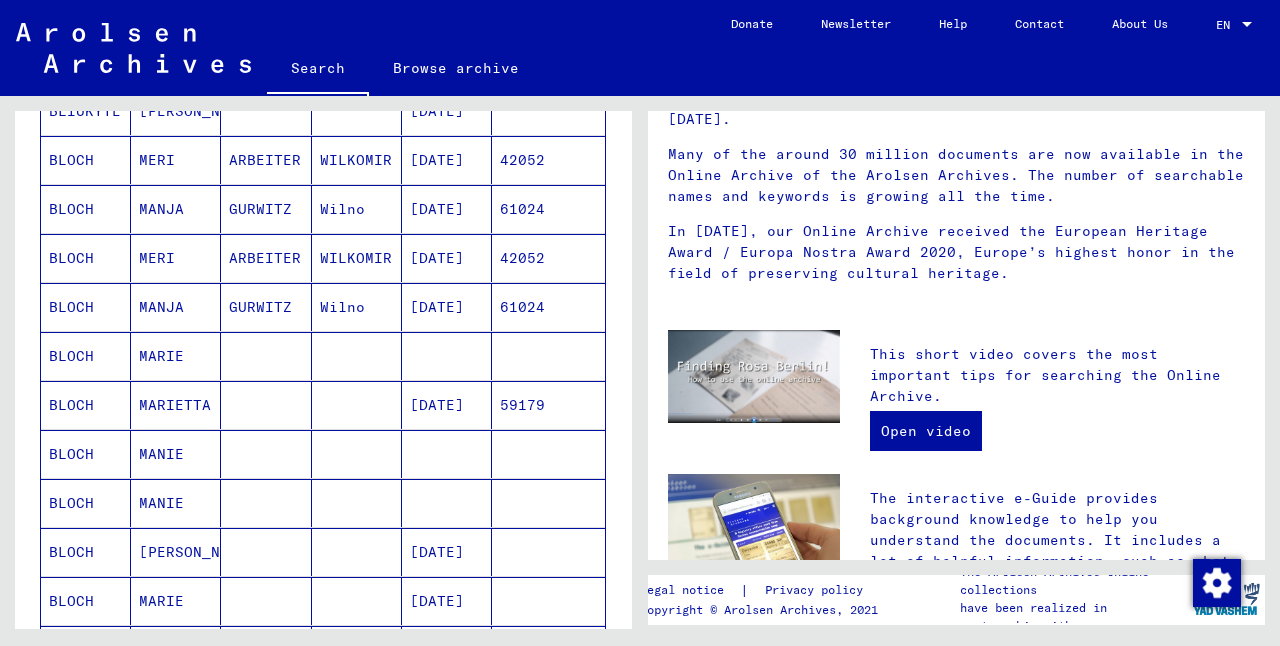 click on "MANIE" at bounding box center [176, 503] 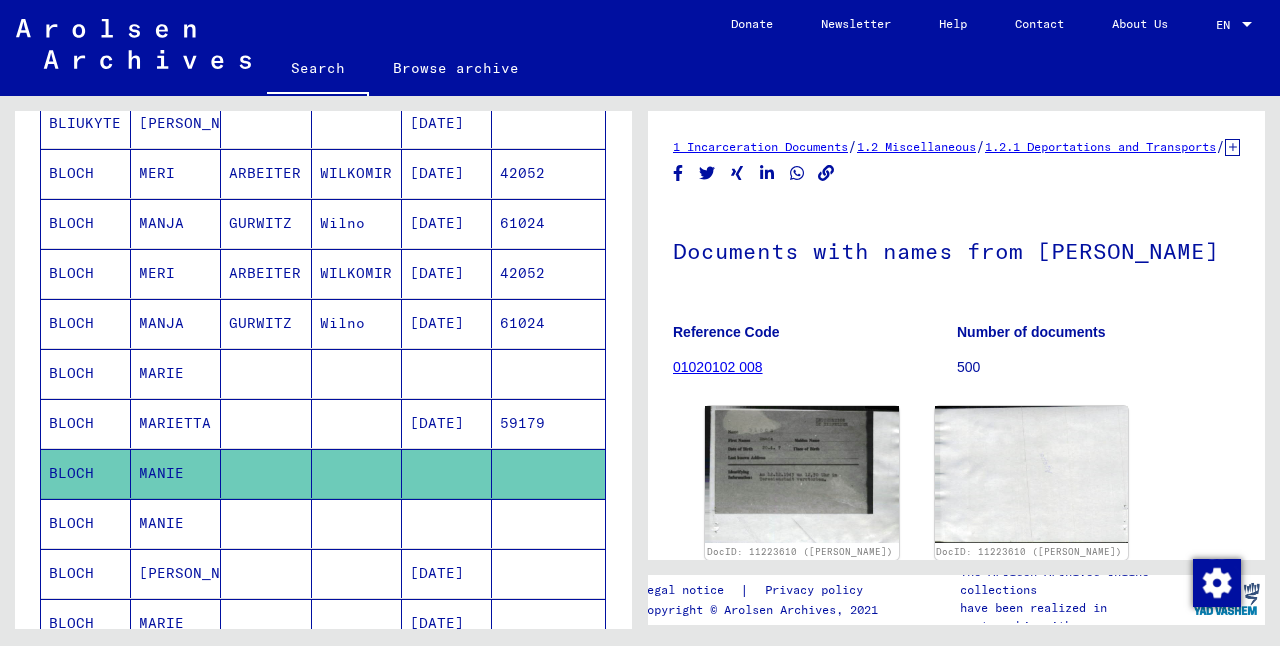 scroll, scrollTop: 0, scrollLeft: 0, axis: both 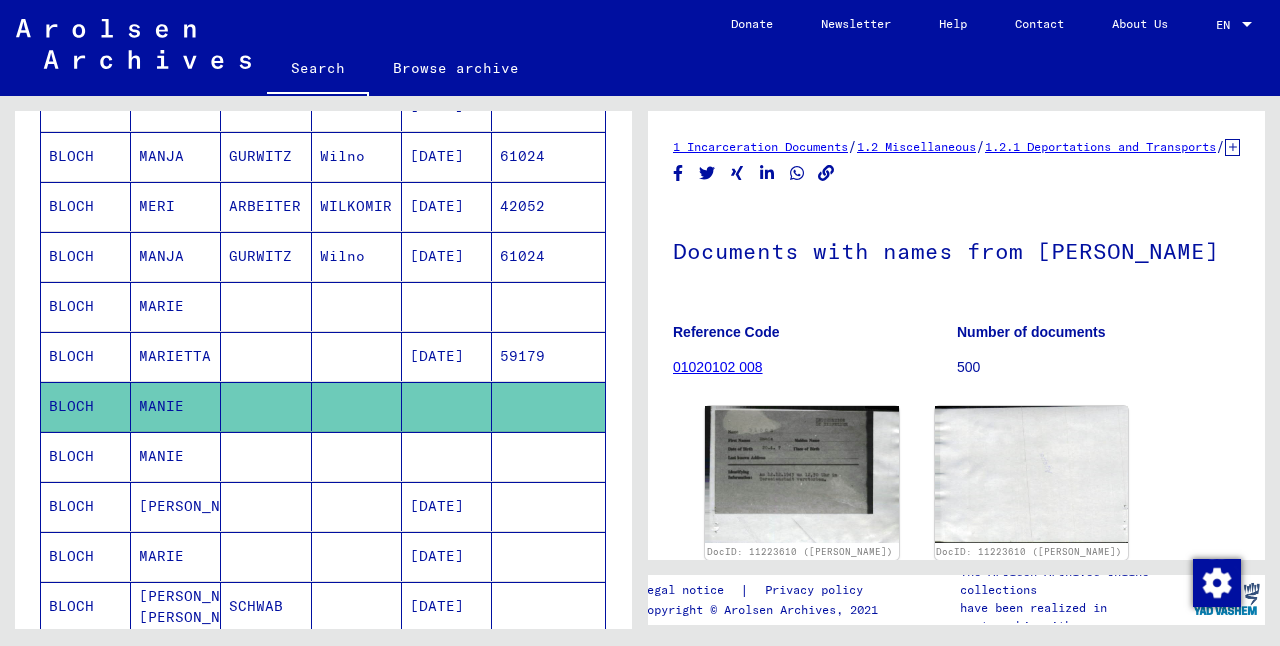 click on "MANIE" at bounding box center (176, 506) 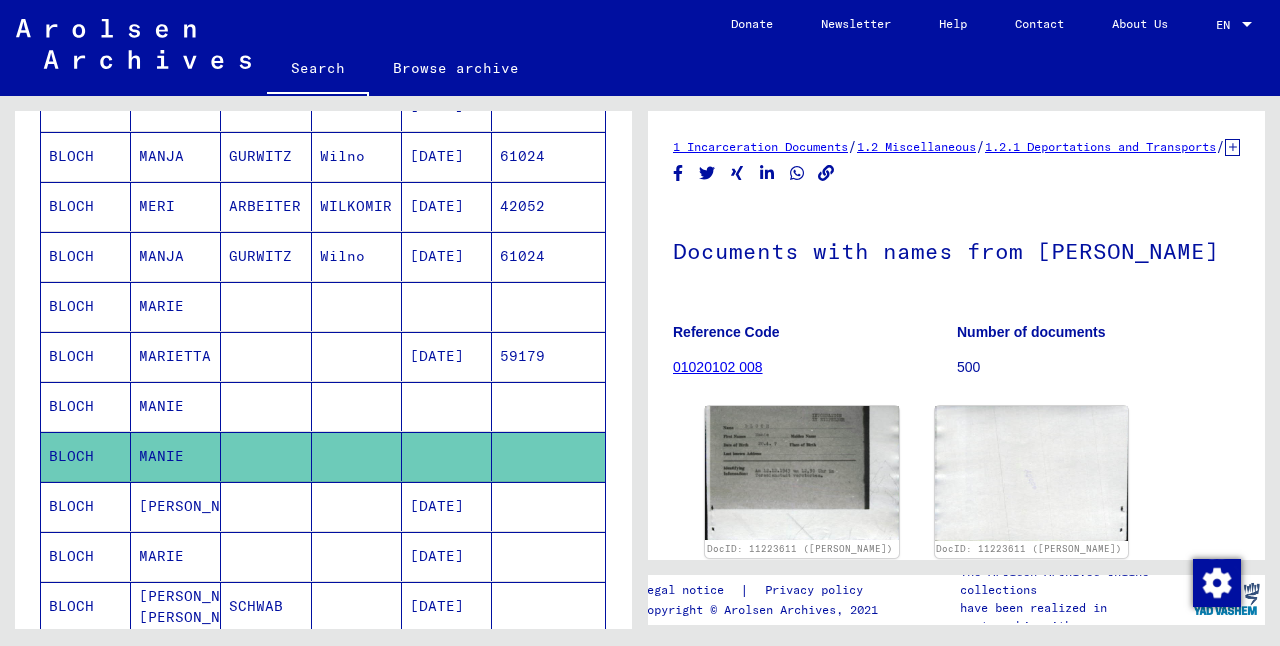 scroll, scrollTop: 0, scrollLeft: 0, axis: both 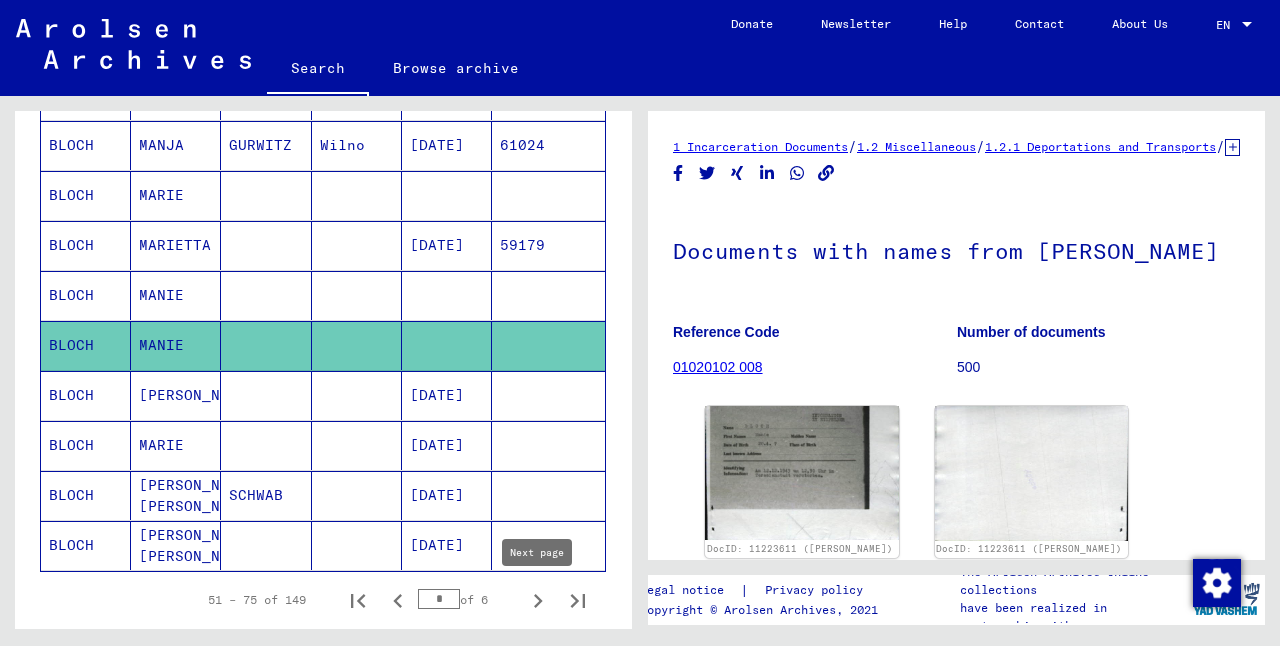 click 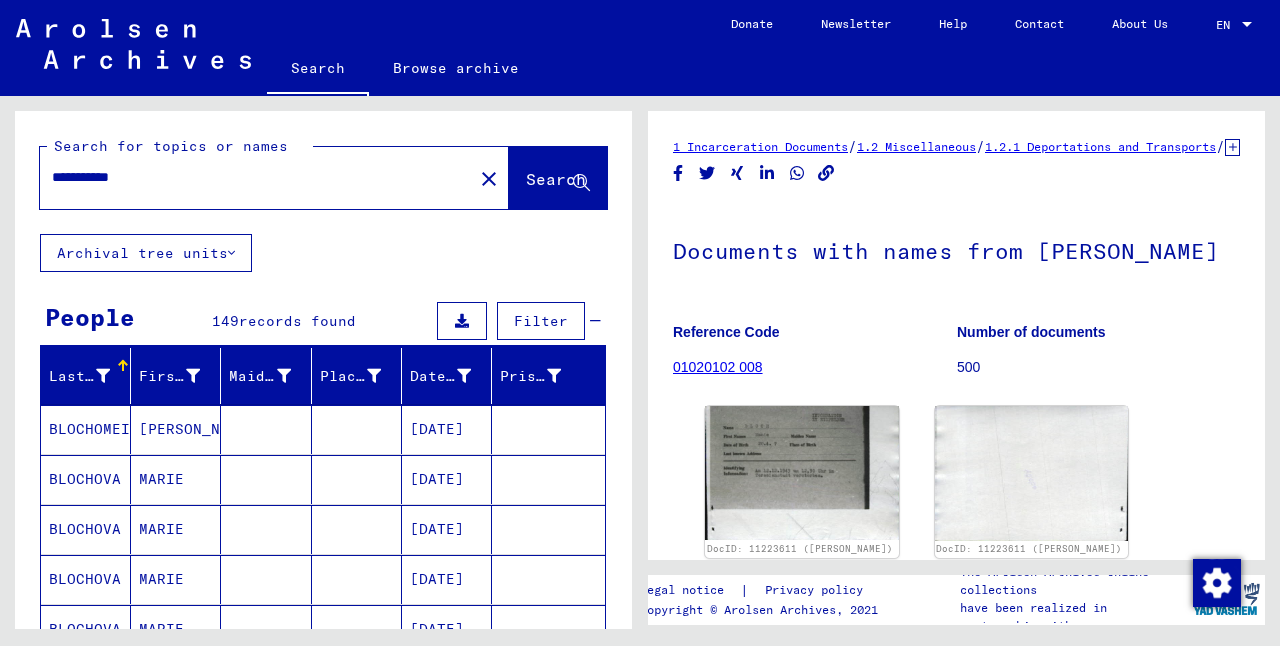 scroll, scrollTop: 0, scrollLeft: 0, axis: both 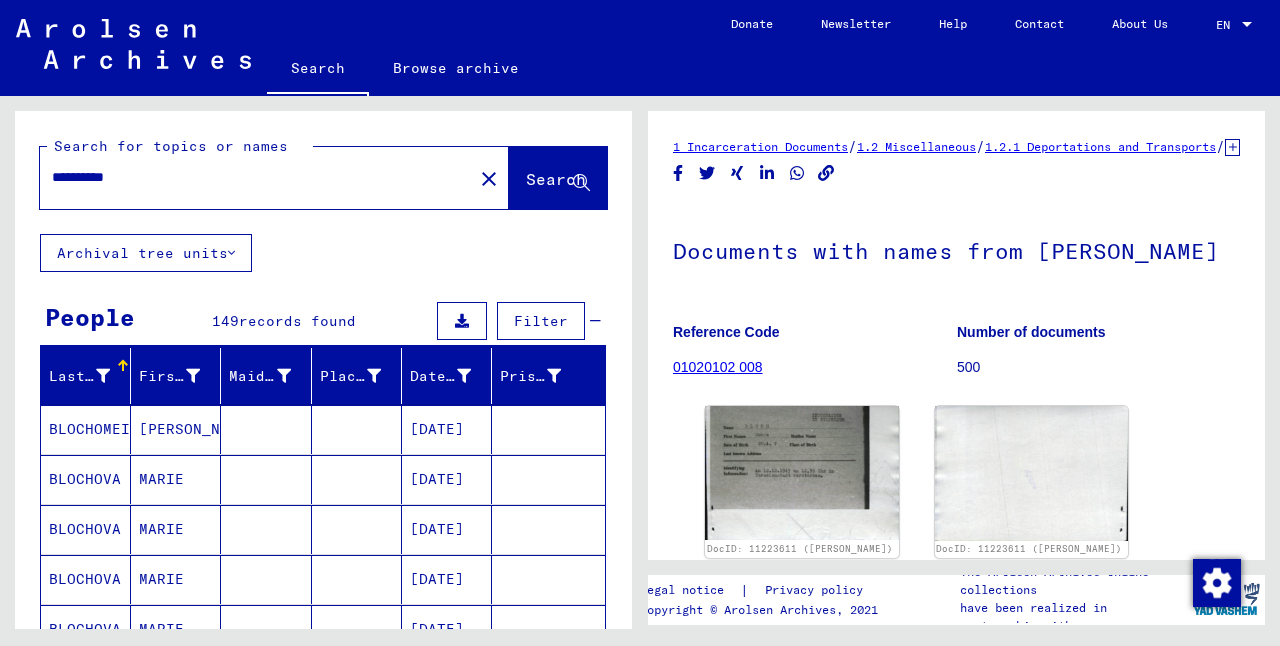 type on "**********" 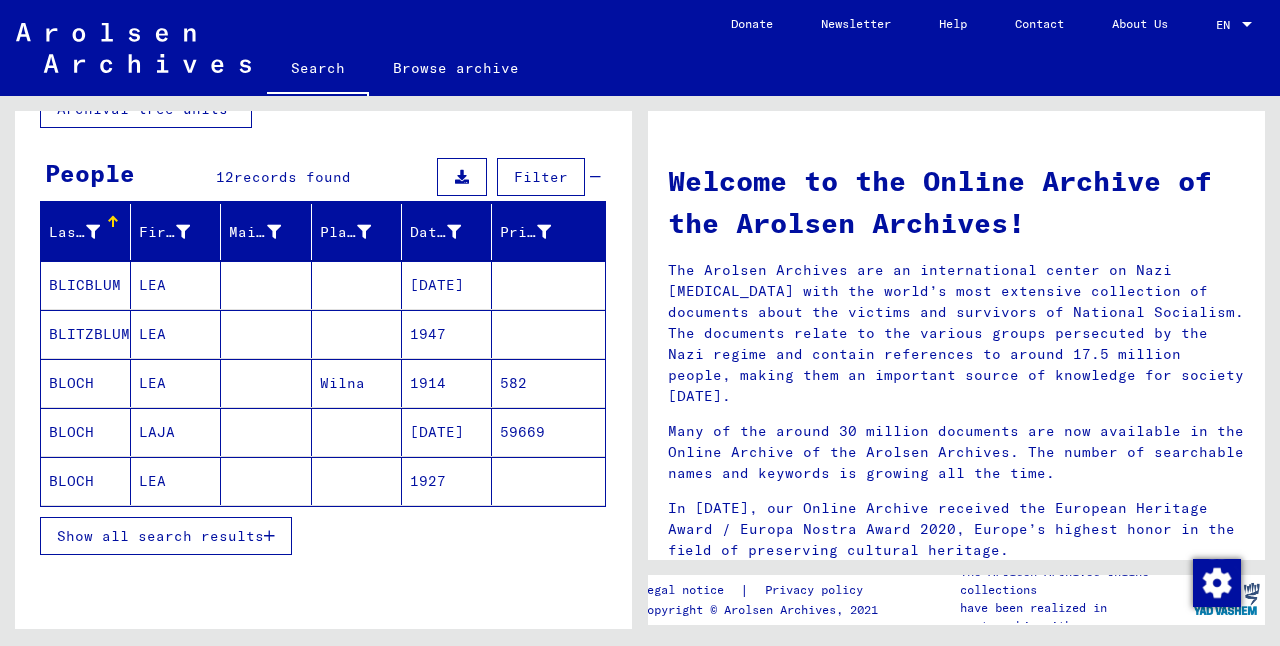 scroll, scrollTop: 153, scrollLeft: 0, axis: vertical 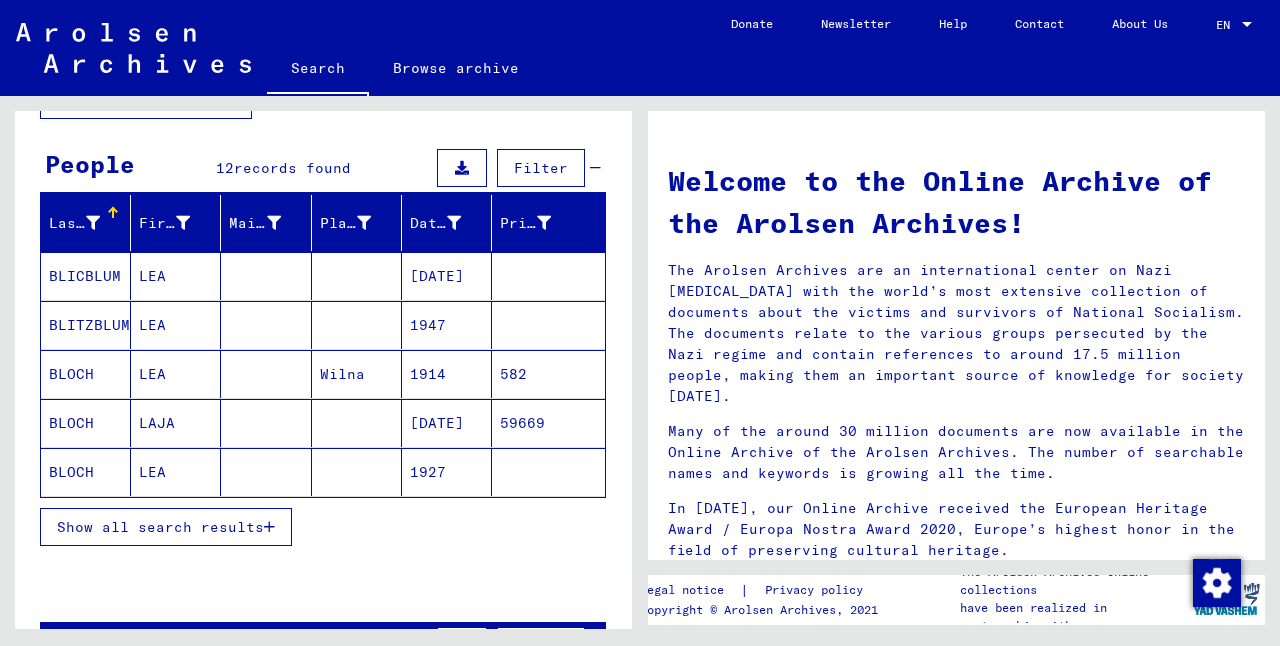 click on "Show all search results" at bounding box center (160, 527) 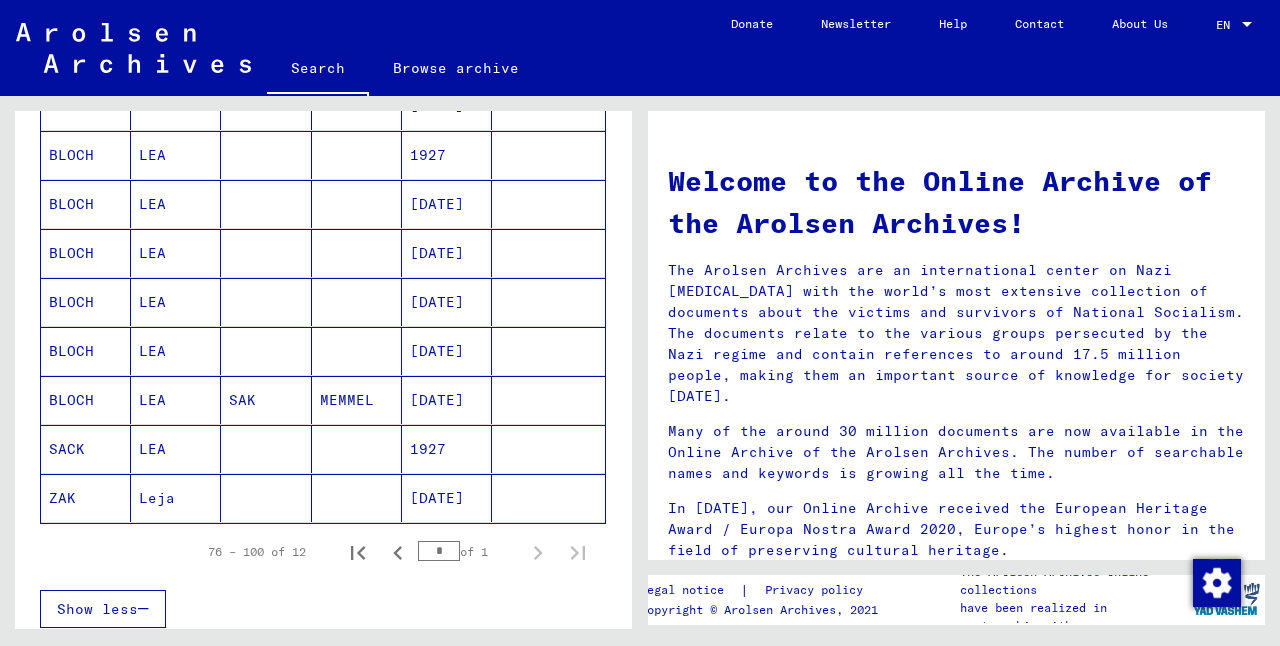 scroll, scrollTop: 475, scrollLeft: 0, axis: vertical 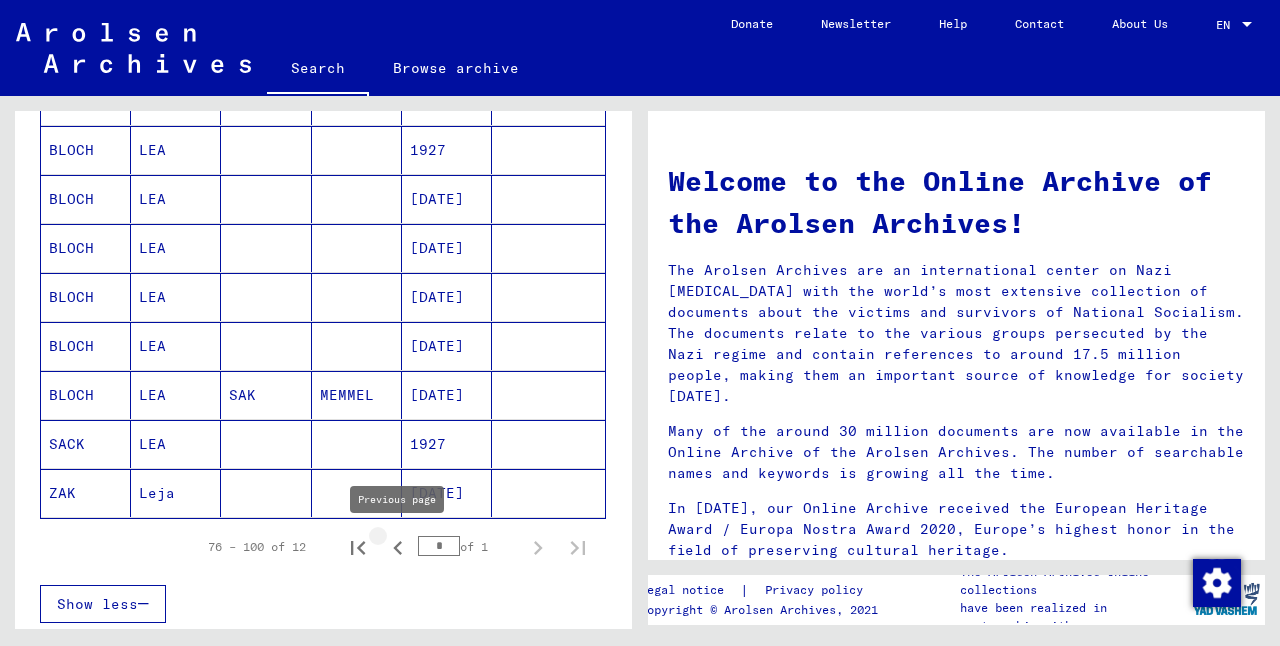 click 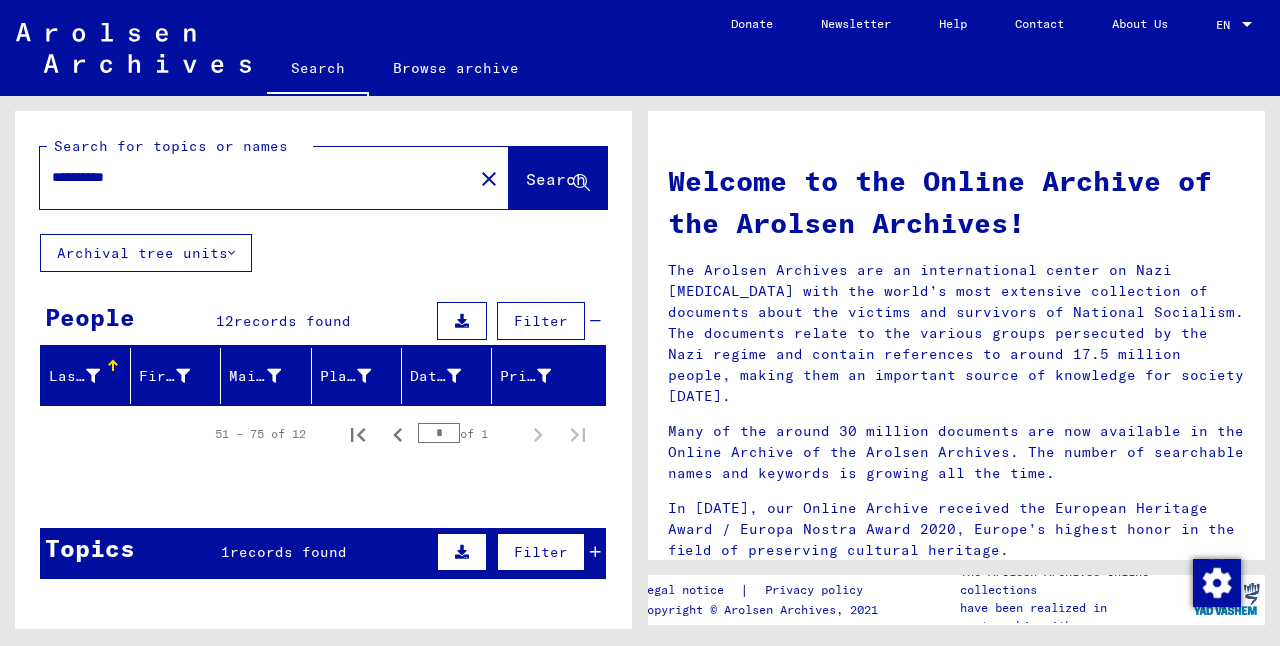 scroll, scrollTop: 0, scrollLeft: 0, axis: both 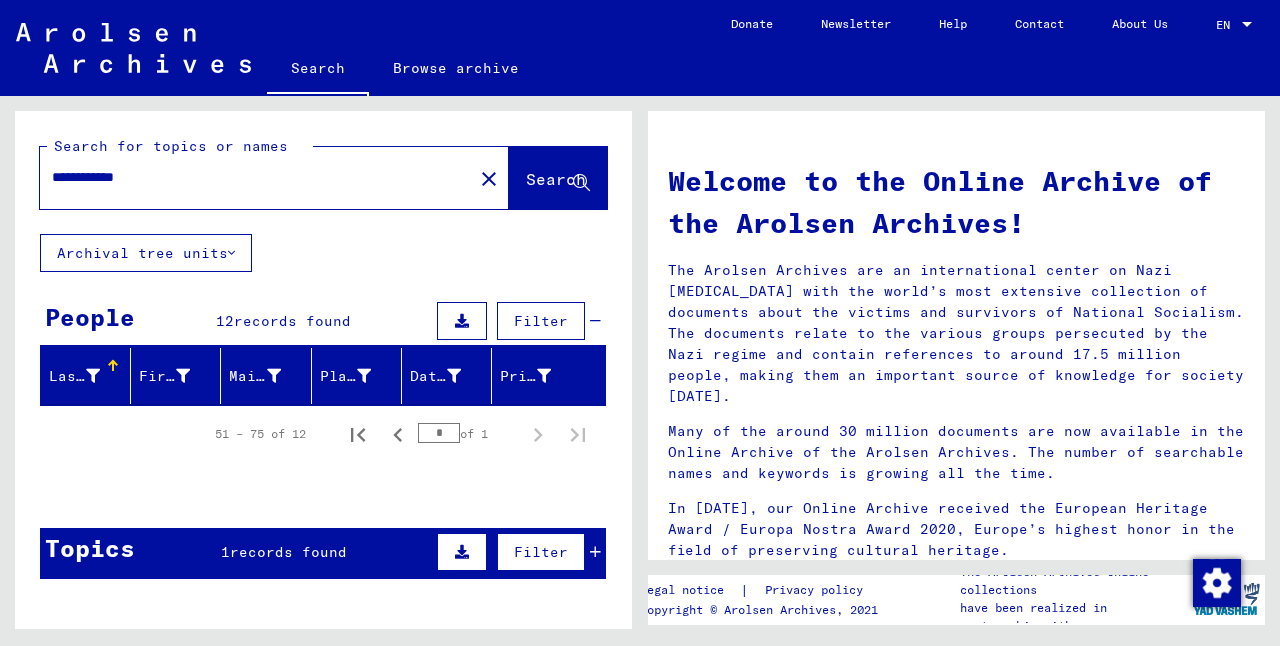 type on "**********" 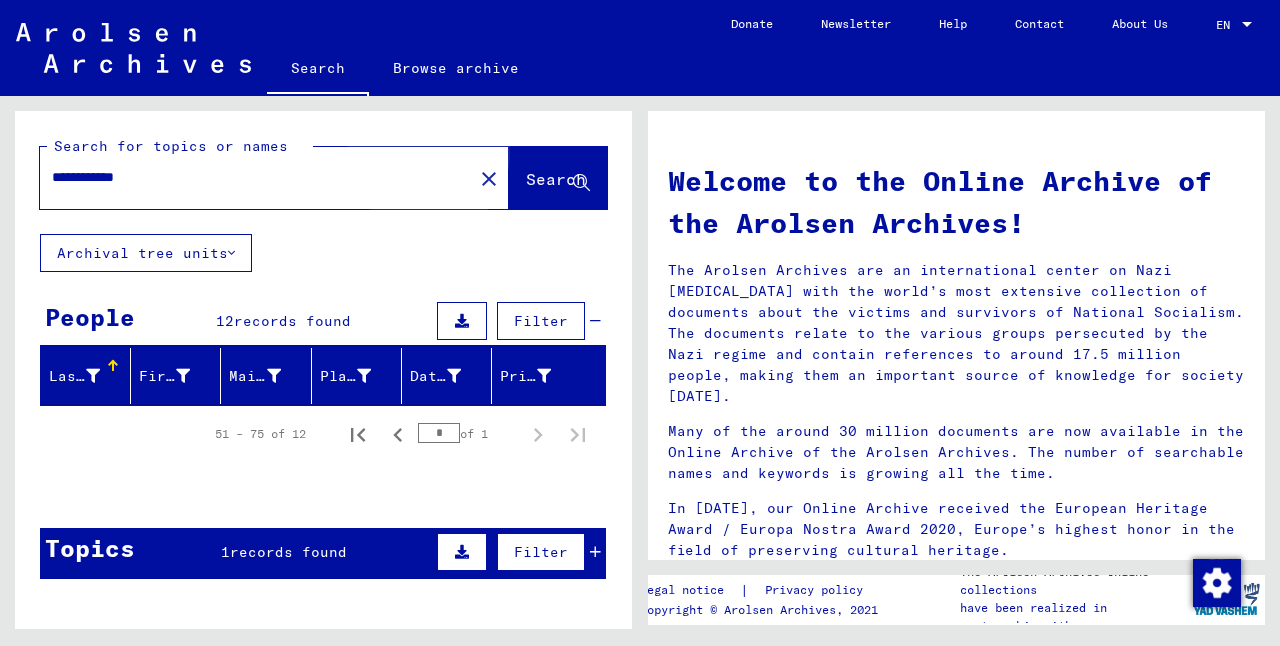 click on "Search" 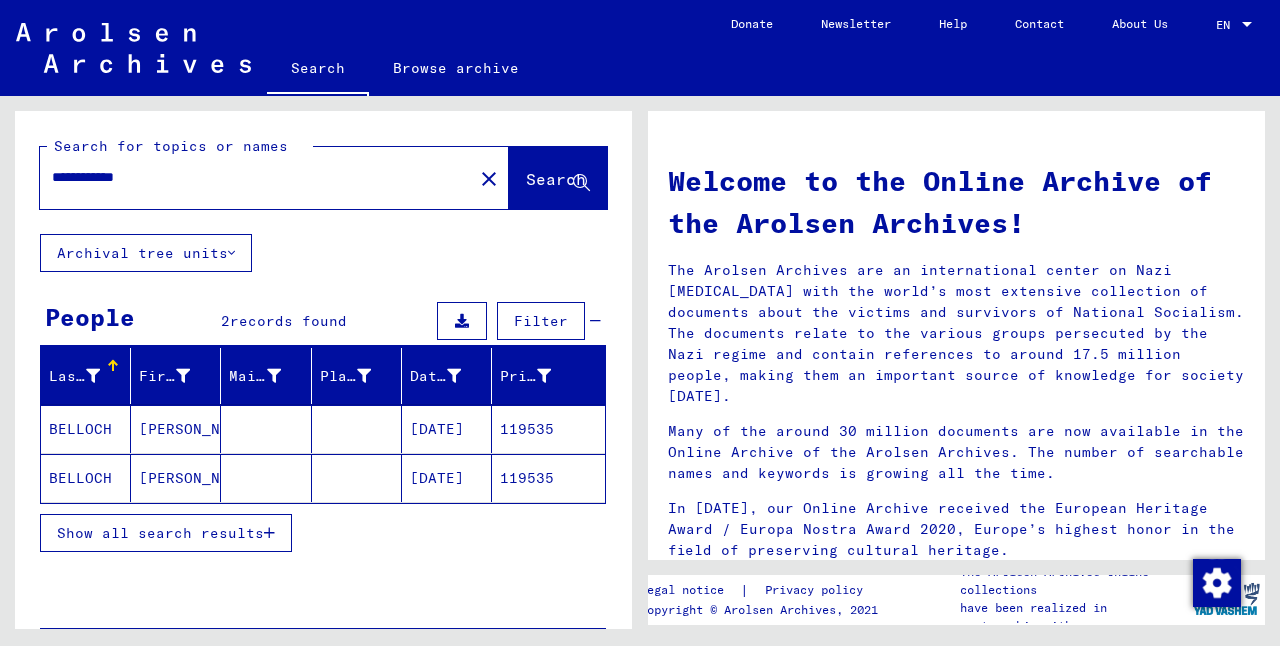 click on "Show all search results" at bounding box center (160, 533) 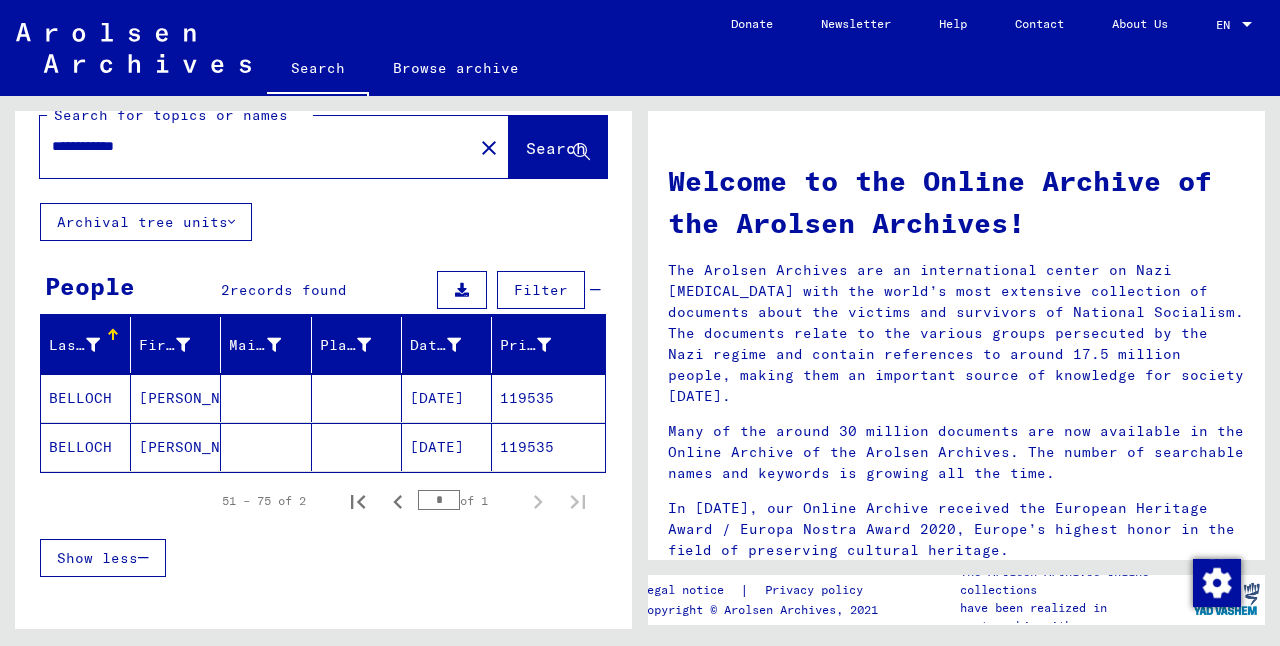 scroll, scrollTop: 6, scrollLeft: 0, axis: vertical 